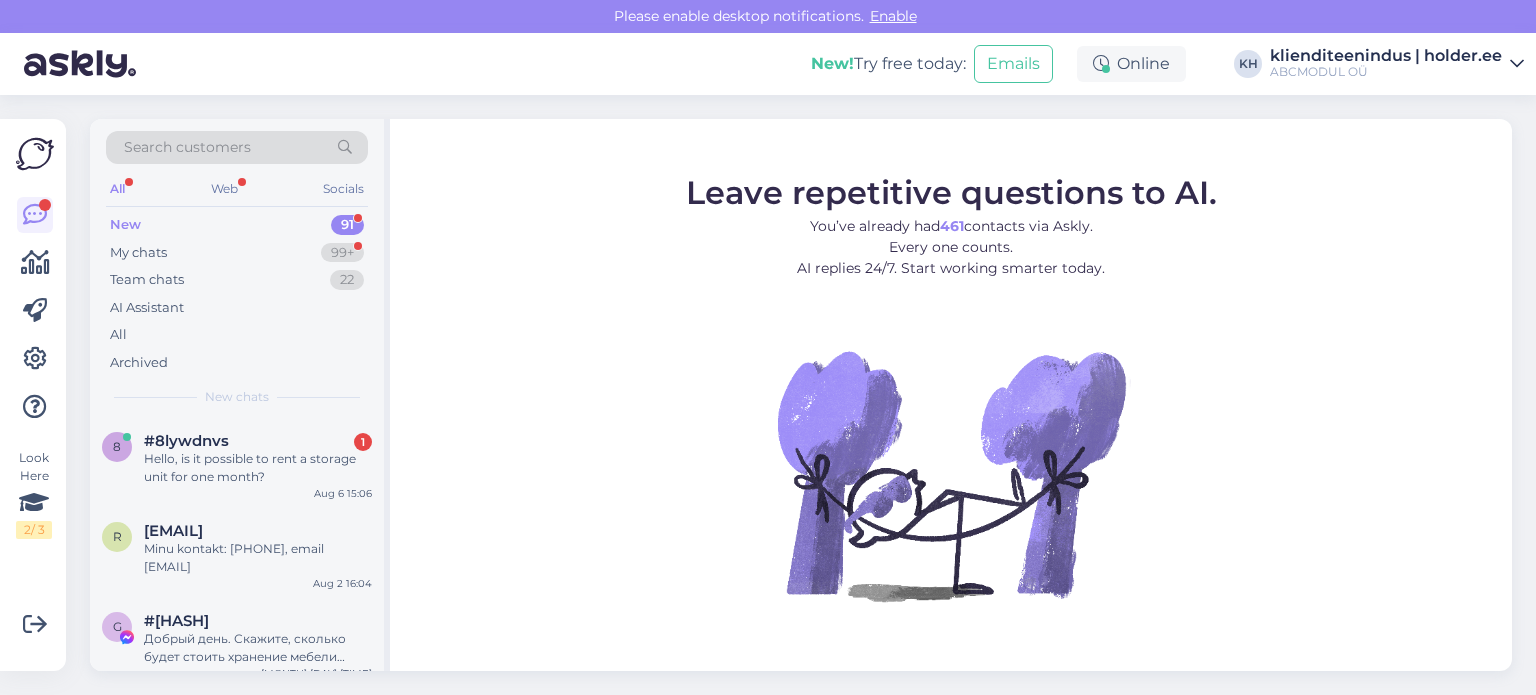 scroll, scrollTop: 0, scrollLeft: 0, axis: both 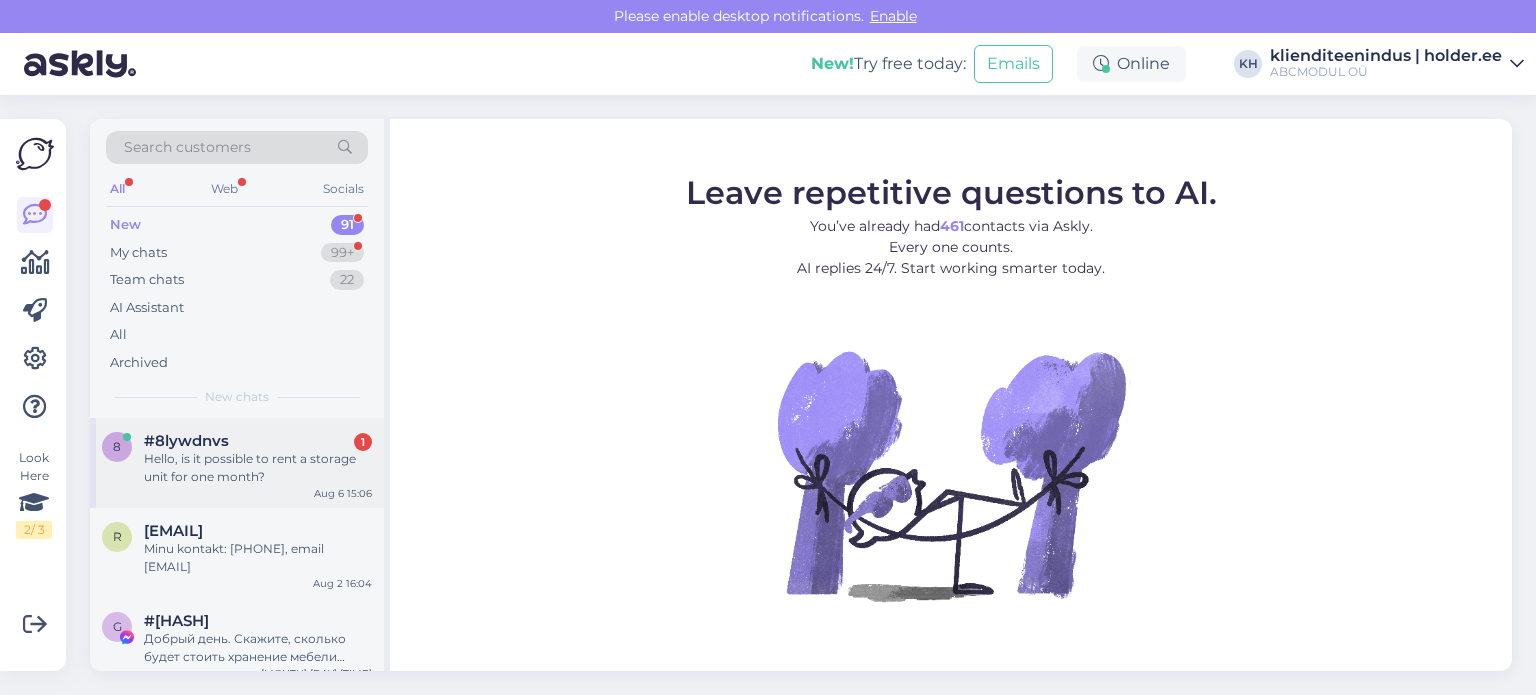 click on "[DATE] [TIME] 1 Hello, is it possible to rent a storage unit for one month? [DATE] [TIME]" at bounding box center (237, 463) 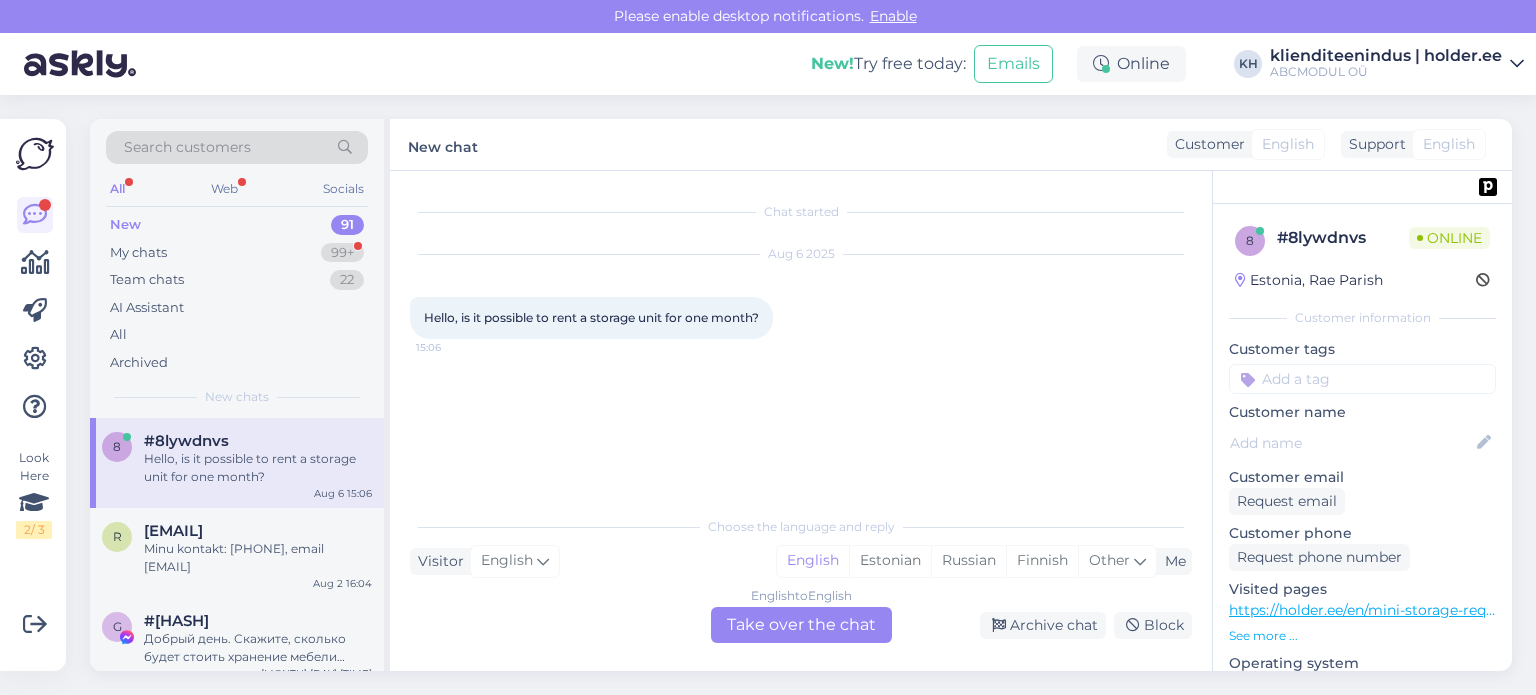 click on "English  to  English Take over the chat" at bounding box center (801, 625) 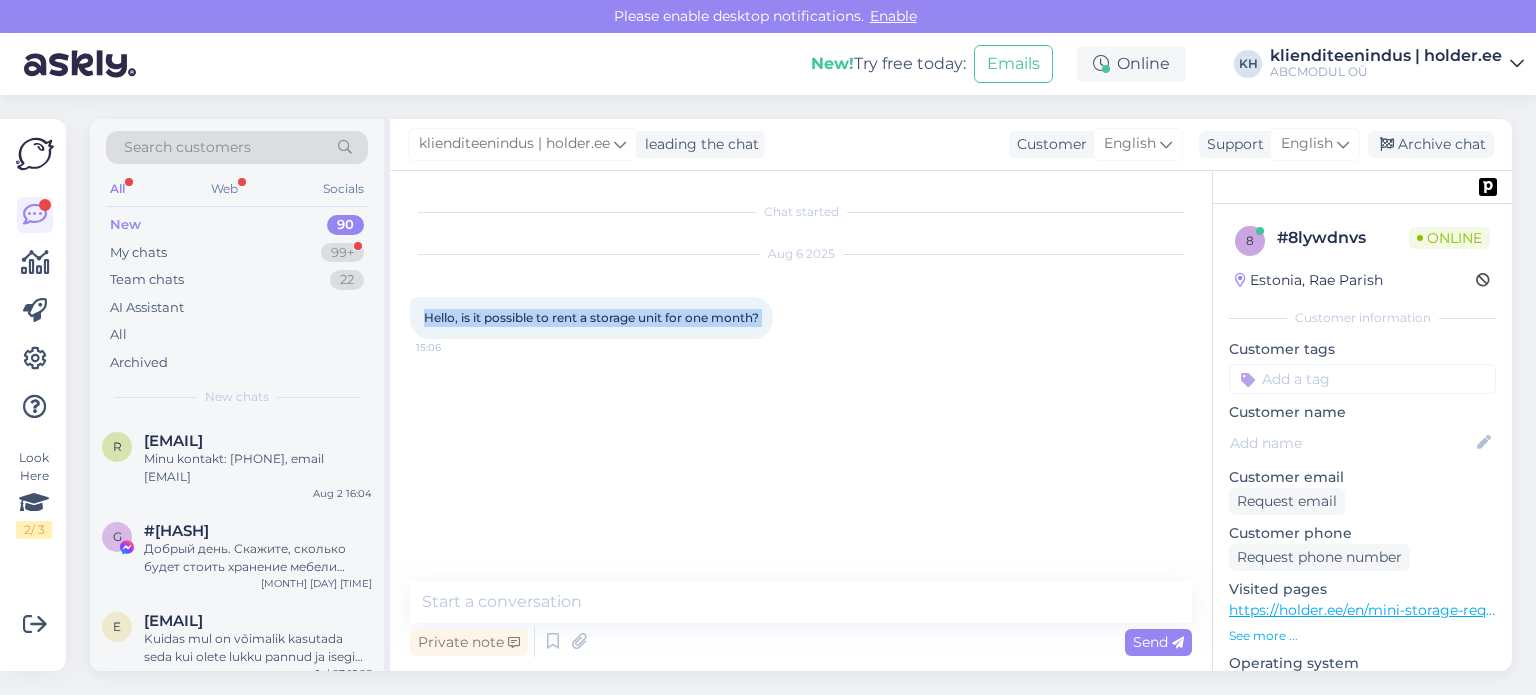 drag, startPoint x: 424, startPoint y: 315, endPoint x: 785, endPoint y: 332, distance: 361.40005 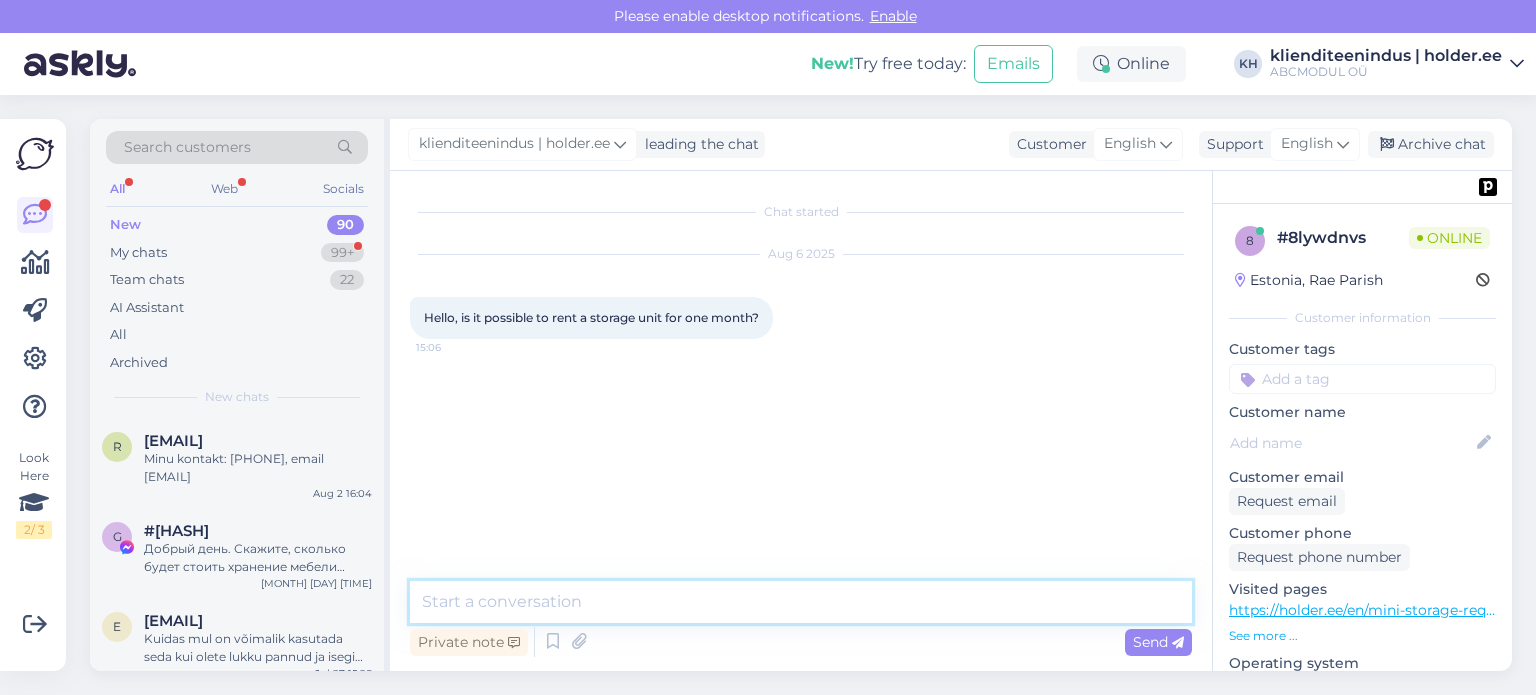 click at bounding box center [801, 602] 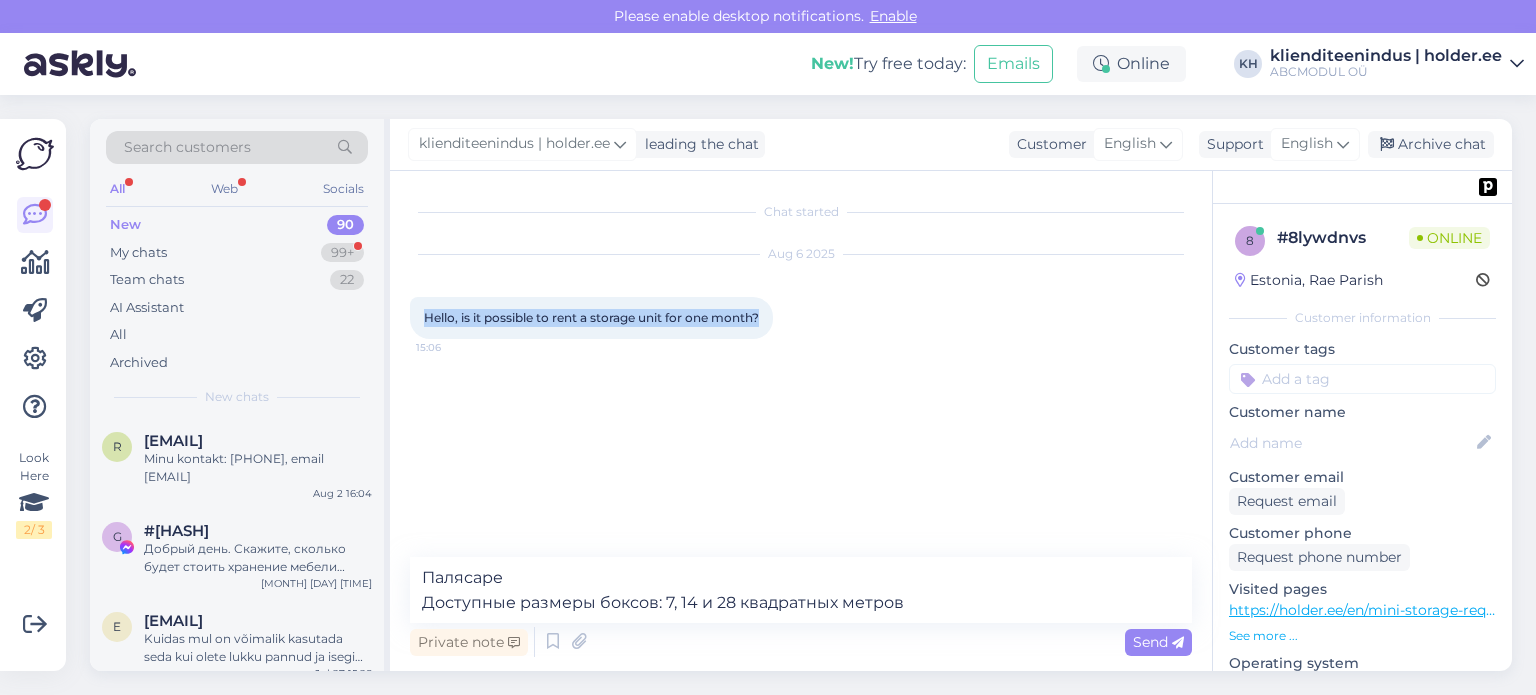 drag, startPoint x: 425, startPoint y: 314, endPoint x: 766, endPoint y: 330, distance: 341.37515 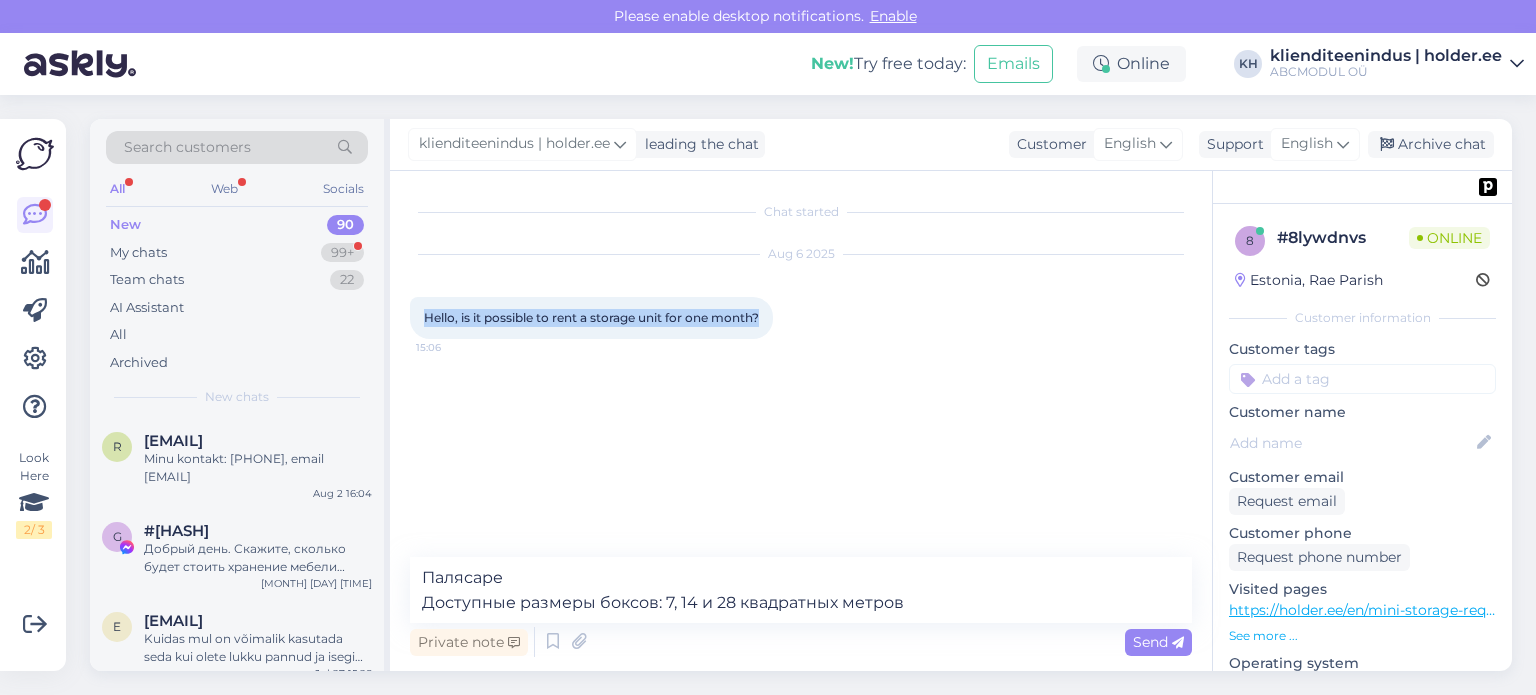 click on "Hello, is it possible to rent a storage unit for one month? 15:06" at bounding box center [591, 318] 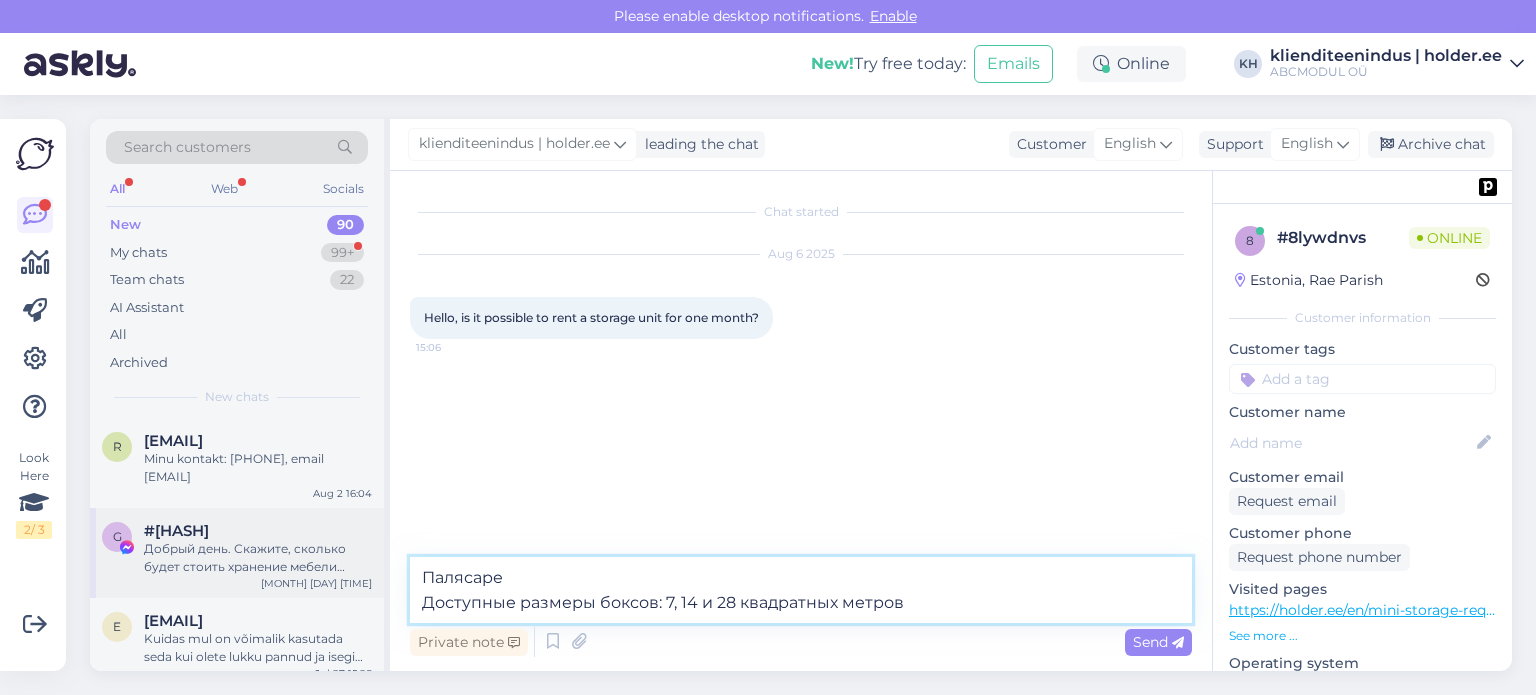 drag, startPoint x: 924, startPoint y: 603, endPoint x: 259, endPoint y: 527, distance: 669.3288 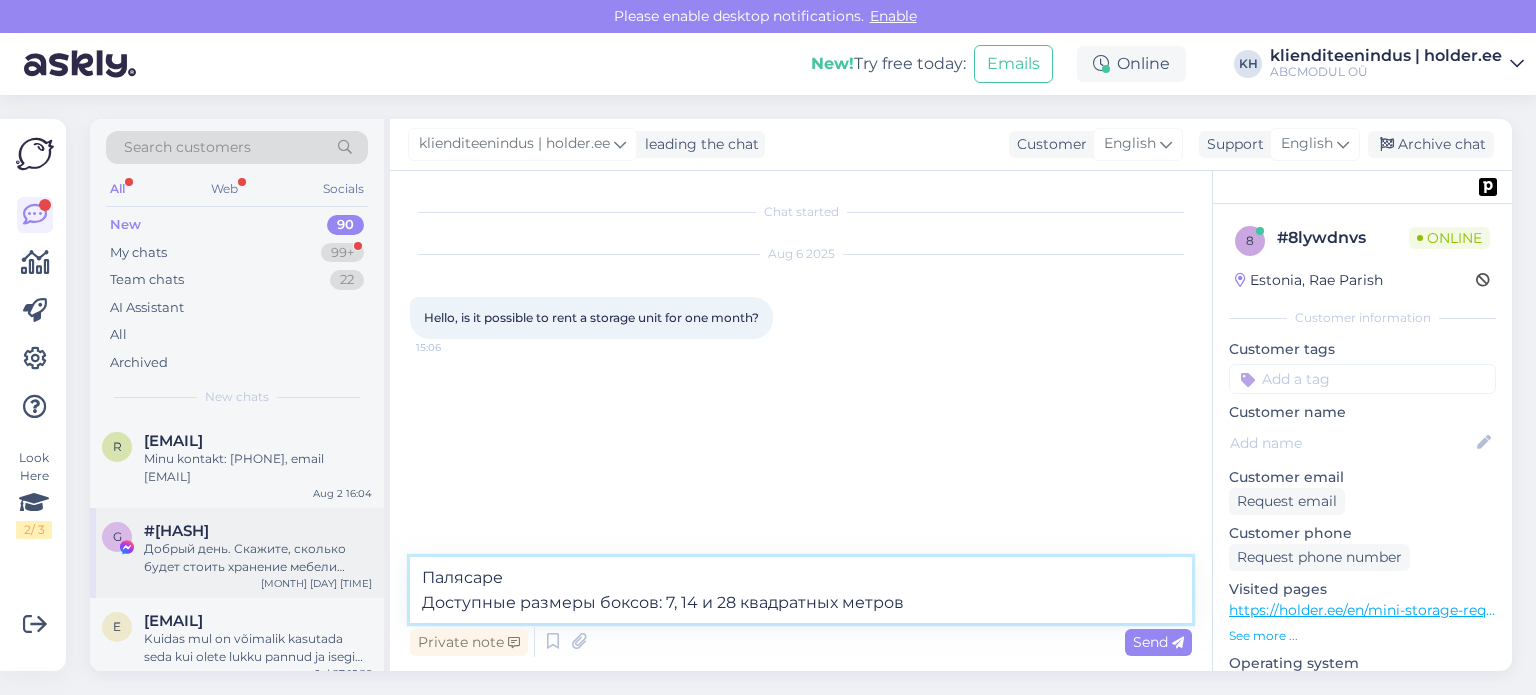 click on "AI Assistant All Archived New chats r [EMAIL] Minu kontakt: [PHONE], email [EMAIL] [DATE] [TIME] g #[HASH] Добрый день. Скажите, сколько будет стоить хранение мебели примерно на 3 месяца, мебель займет примерно 25m^ [DATE] [TIME] e [EMAIL] Kuidas mul on võimalik kasutada seda kui olete lukku pannud ja isegi koodi pole avaldanud. Kuidas nüüd oma mootorratta konteinerisse saan ?? [DATE] [TIME] z #[HASH] [DATE] [TIME] j #[HASH] Только Таллинн? [DATE] [TIME] b #[HASH] Tere. Soovin rentida miniladu 10m2 Kadaka tee2. Kas hetkel on vaba ladu? [DATE] [TIME] g [EMAIL] C'est pour le box de 3M2 à lasnamae [DATE] [TIME] p #[HASH] [DATE] [TIME] a #[HASH] [DATE] [TIME] k [EMAIL] [DATE] [TIME] t #[HASH] [DATE] [TIME] s k" at bounding box center (801, 395) 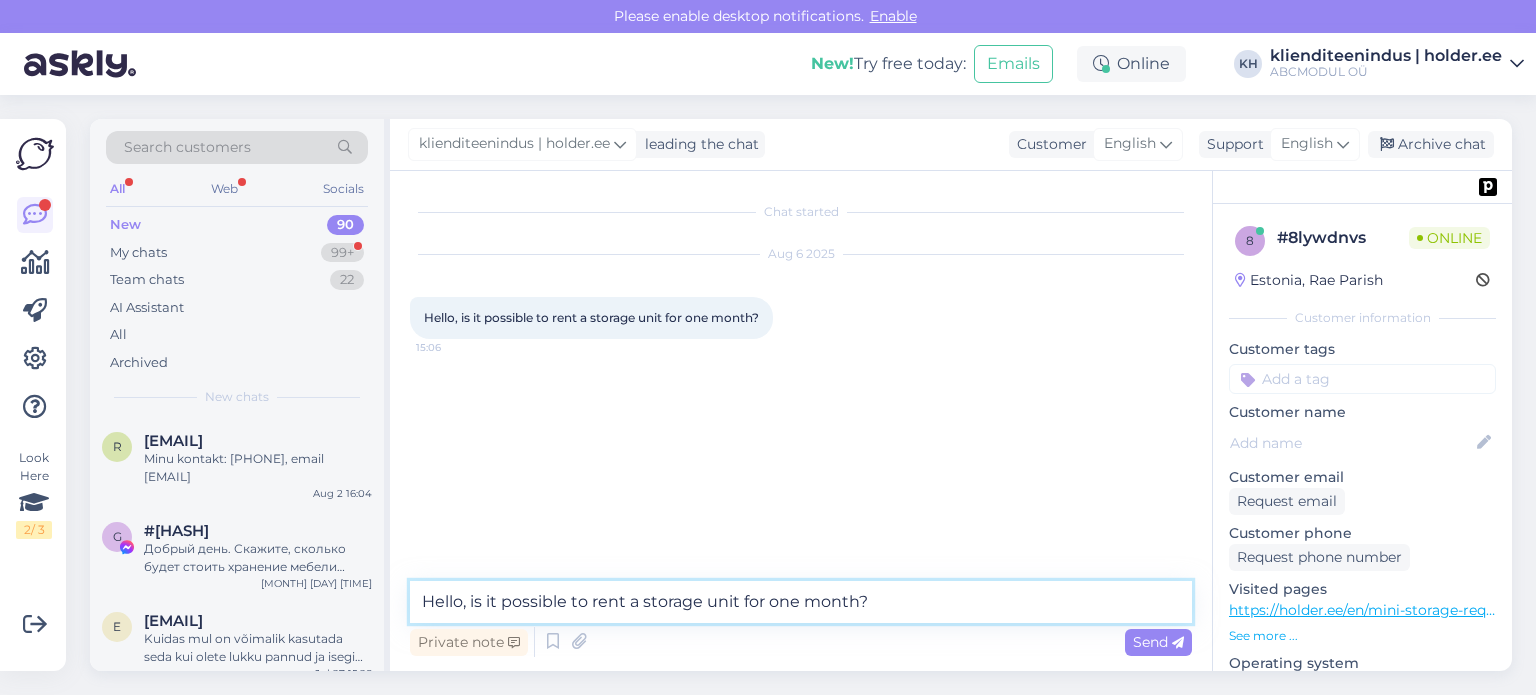 drag, startPoint x: 527, startPoint y: 615, endPoint x: 935, endPoint y: 623, distance: 408.07843 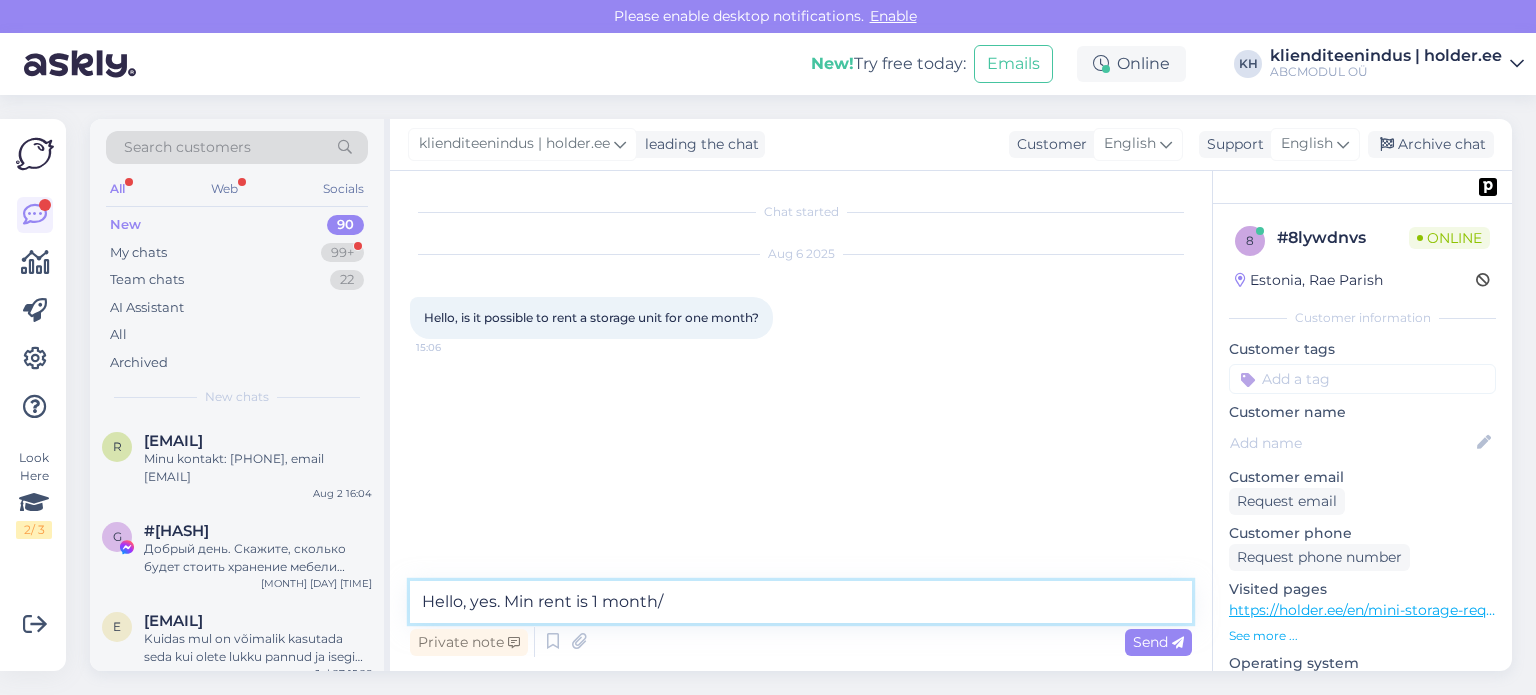 type on "Hello, yes. Min rent is 1 month/" 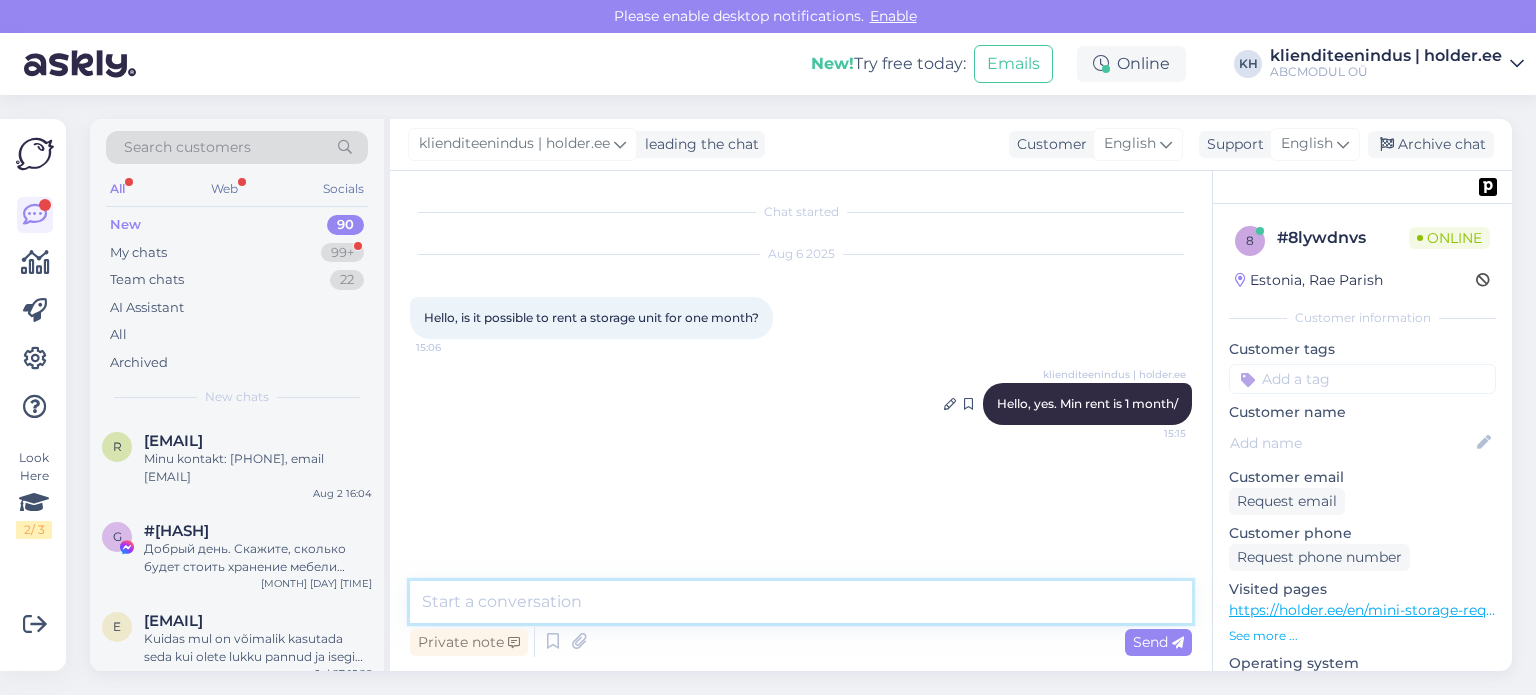 type 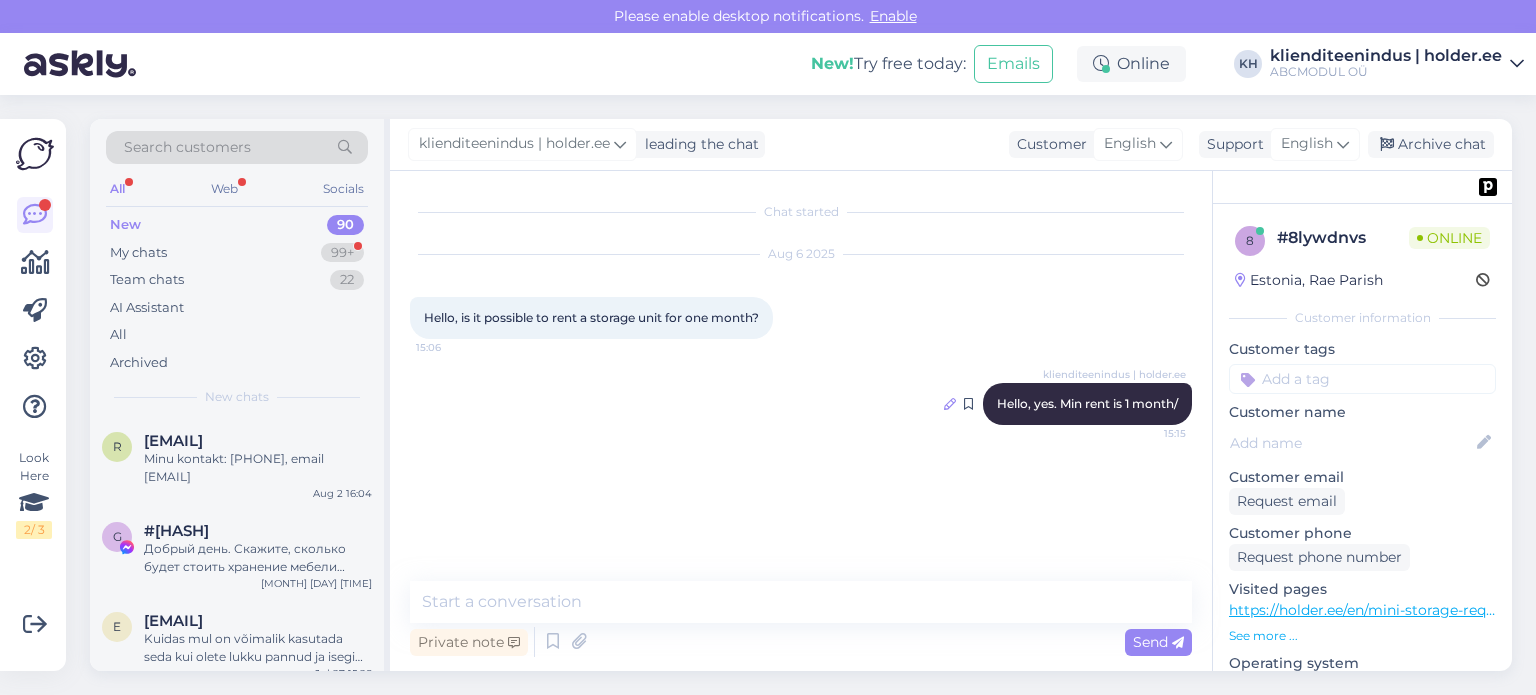 drag, startPoint x: 1055, startPoint y: 411, endPoint x: 940, endPoint y: 402, distance: 115.35164 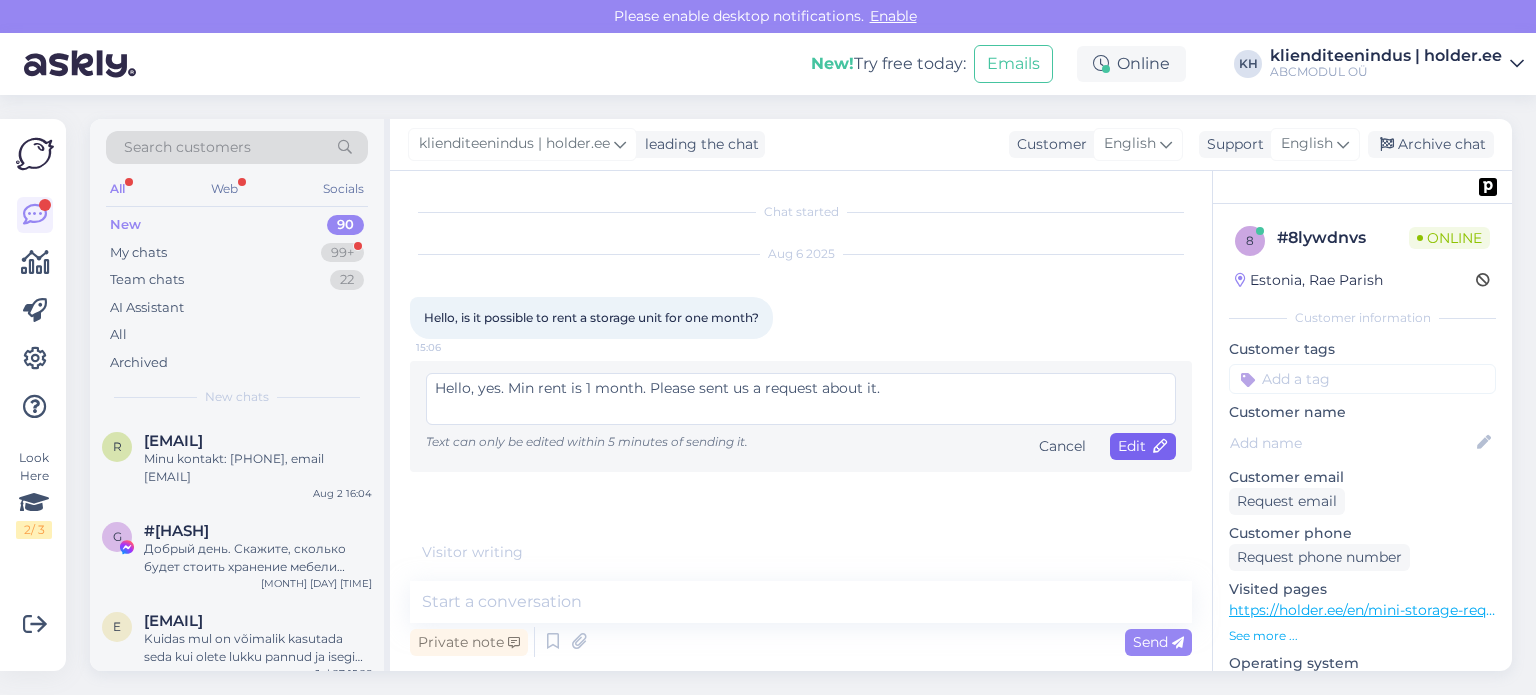 type on "Hello, yes. Min rent is 1 month. Please sent us a request about it." 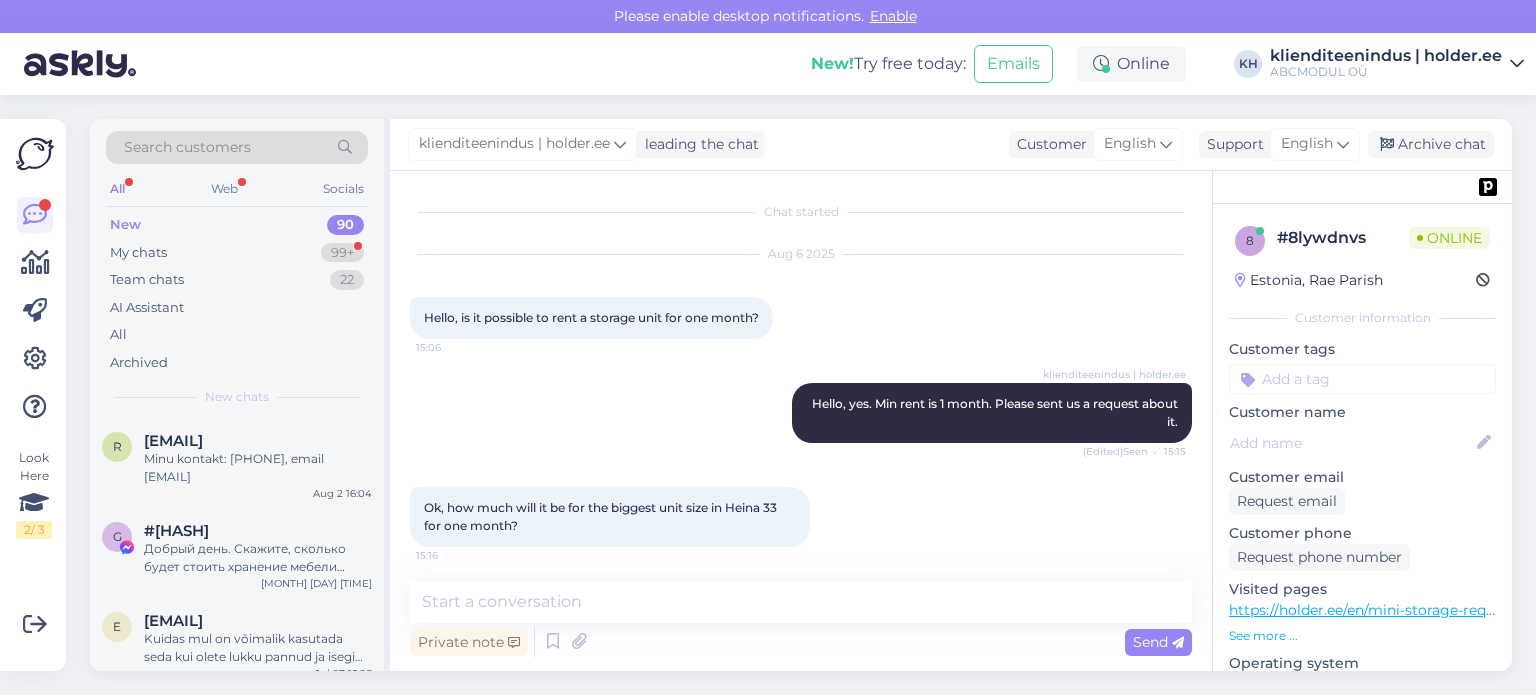 scroll, scrollTop: 6, scrollLeft: 0, axis: vertical 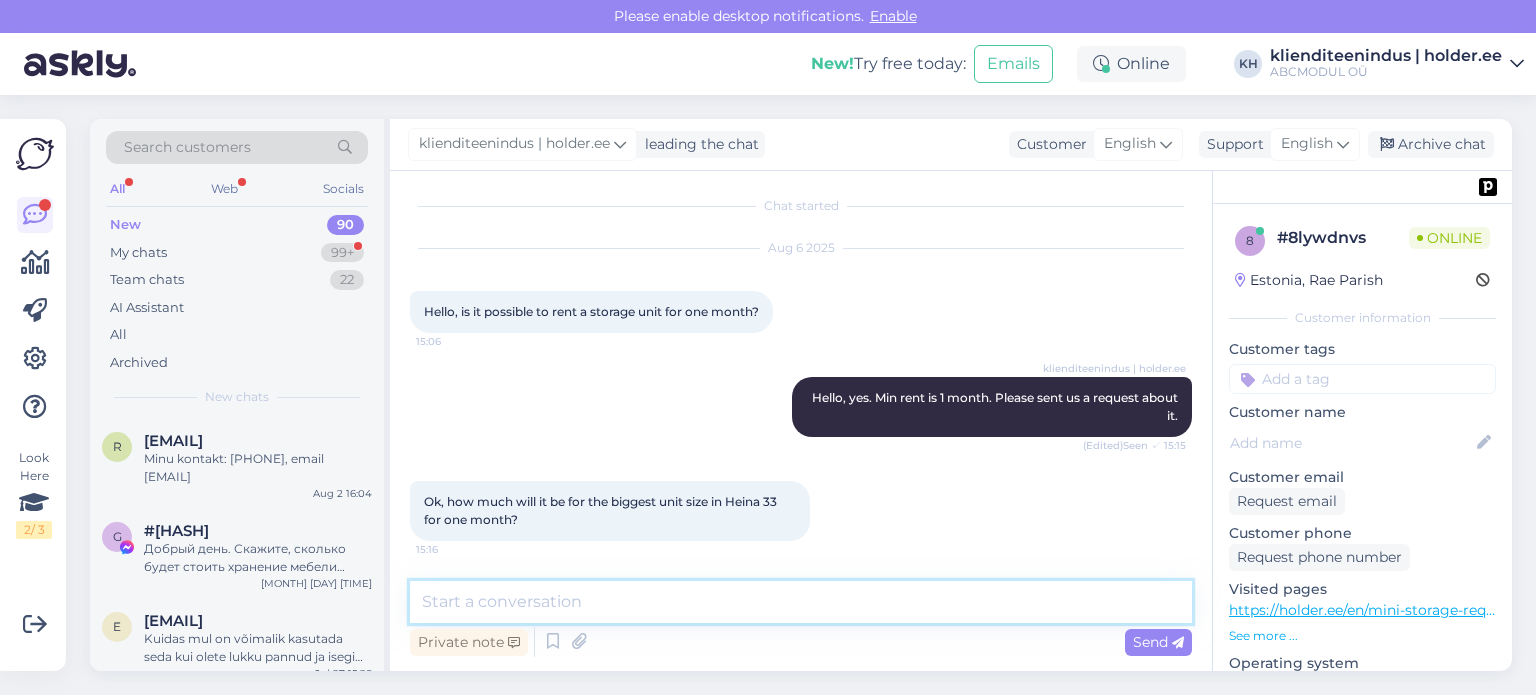 click at bounding box center [801, 602] 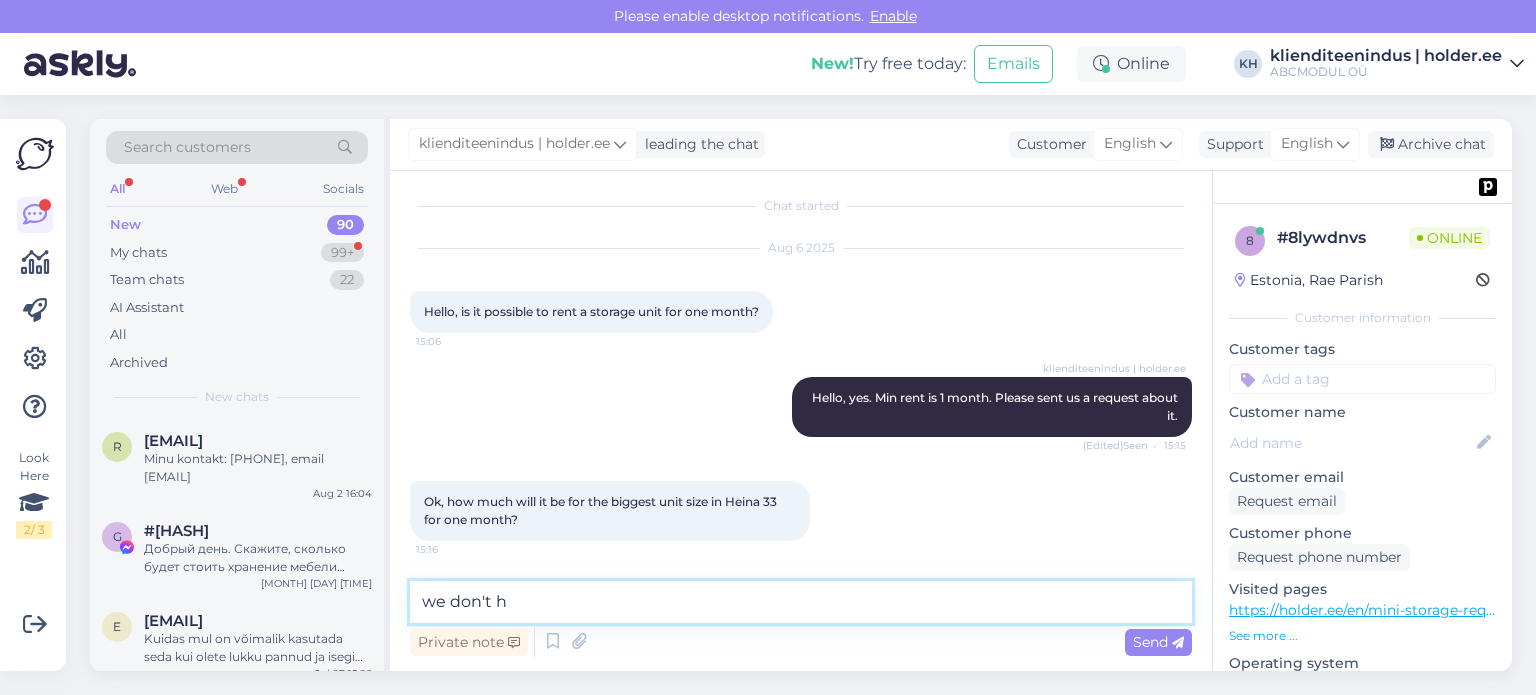 click on "we don't h" at bounding box center [801, 602] 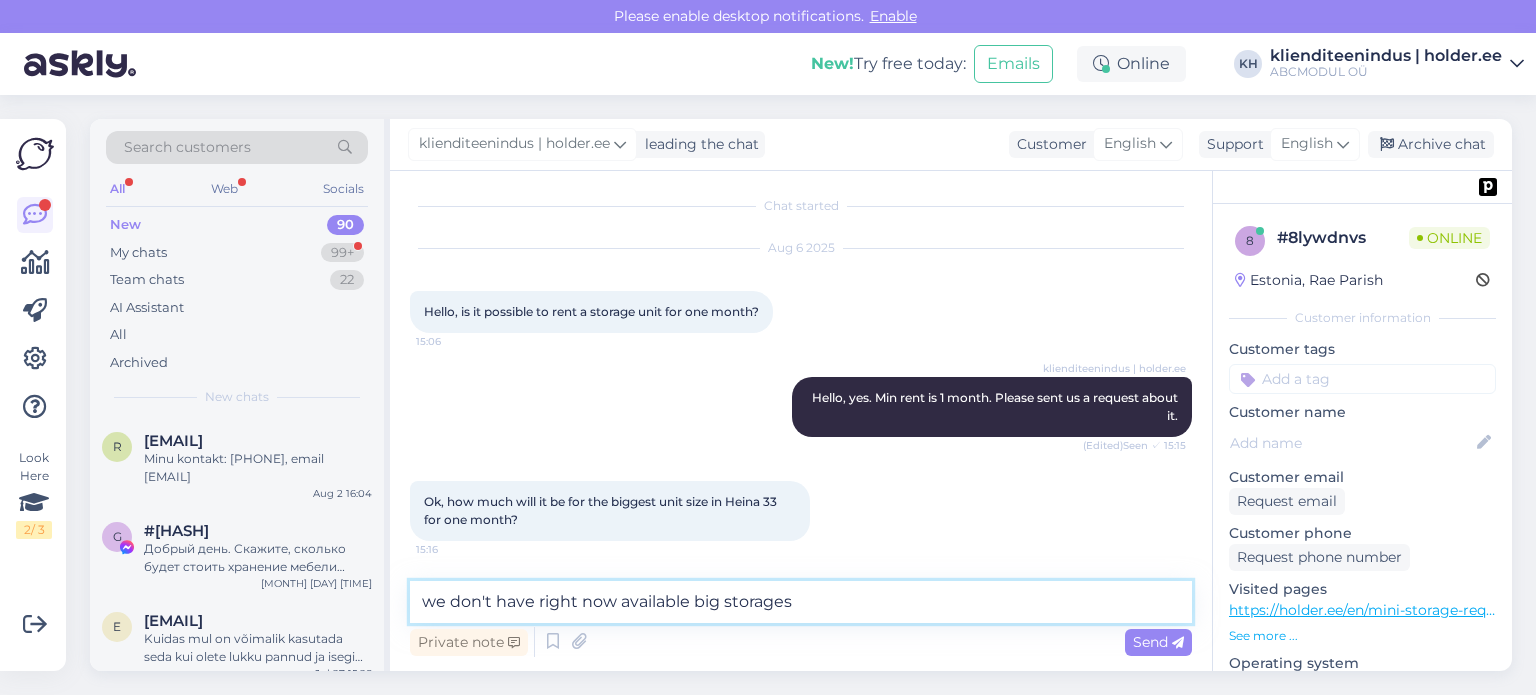 click on "we don't have right now available big storages" at bounding box center (801, 602) 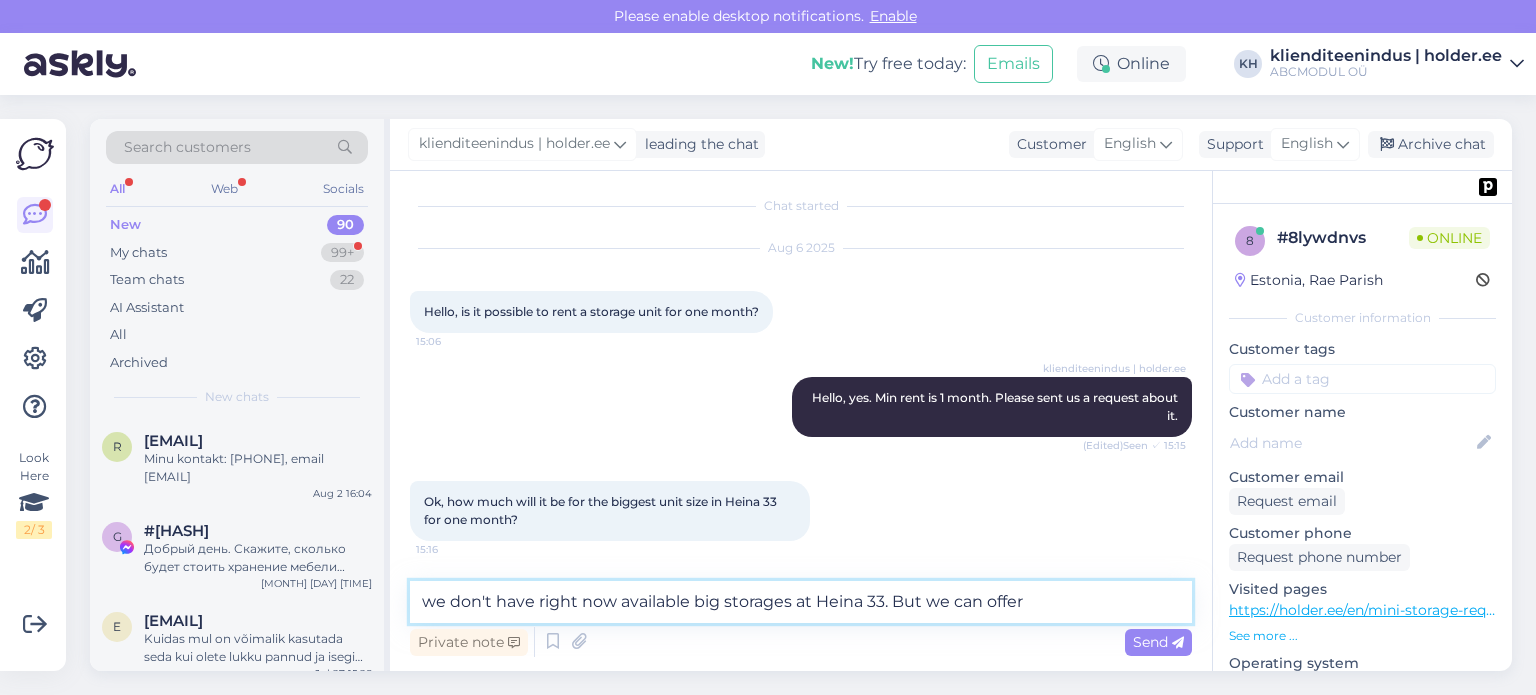 click on "we don't have right now available big storages at Heina 33. But we can offer" at bounding box center (801, 602) 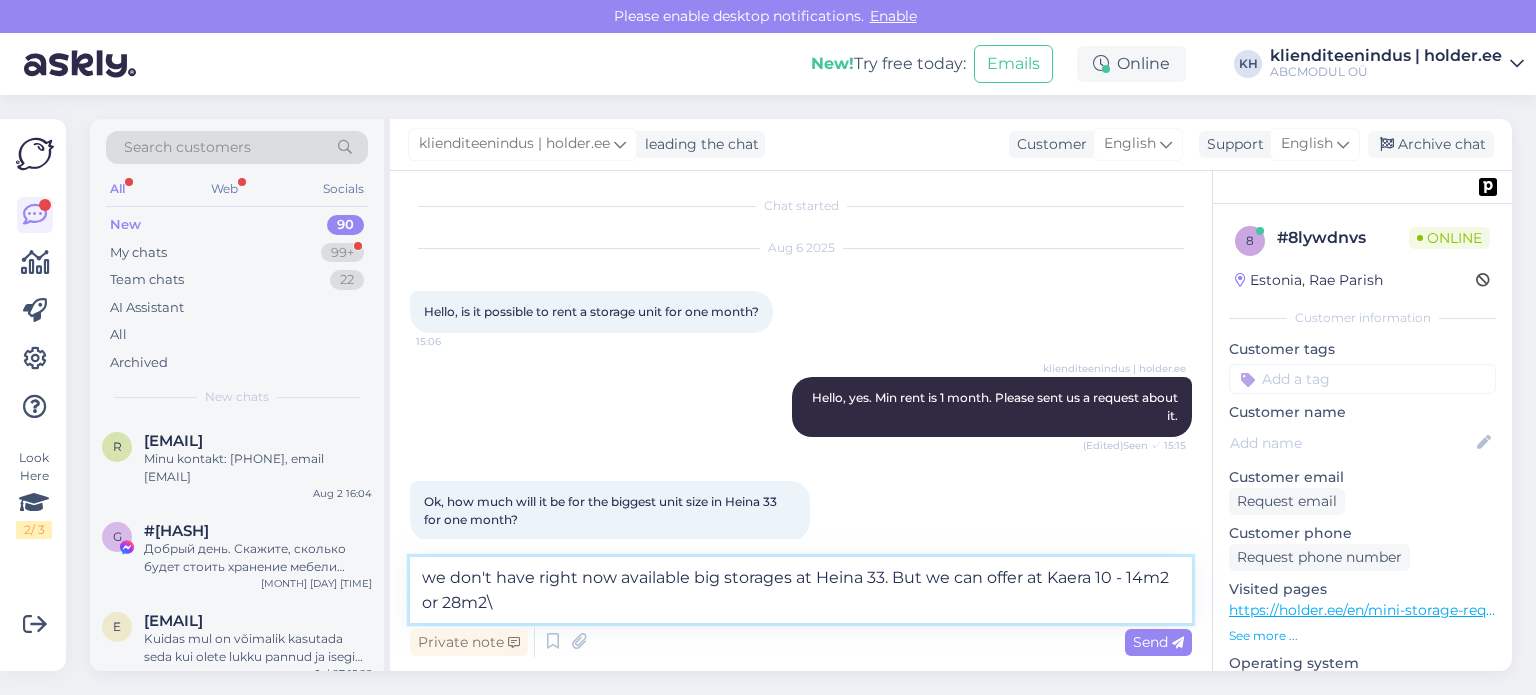 type on "we don't have right now available big storages  at Heina 33. But we can offer at Kaera 10 - 14m2 or 28m2" 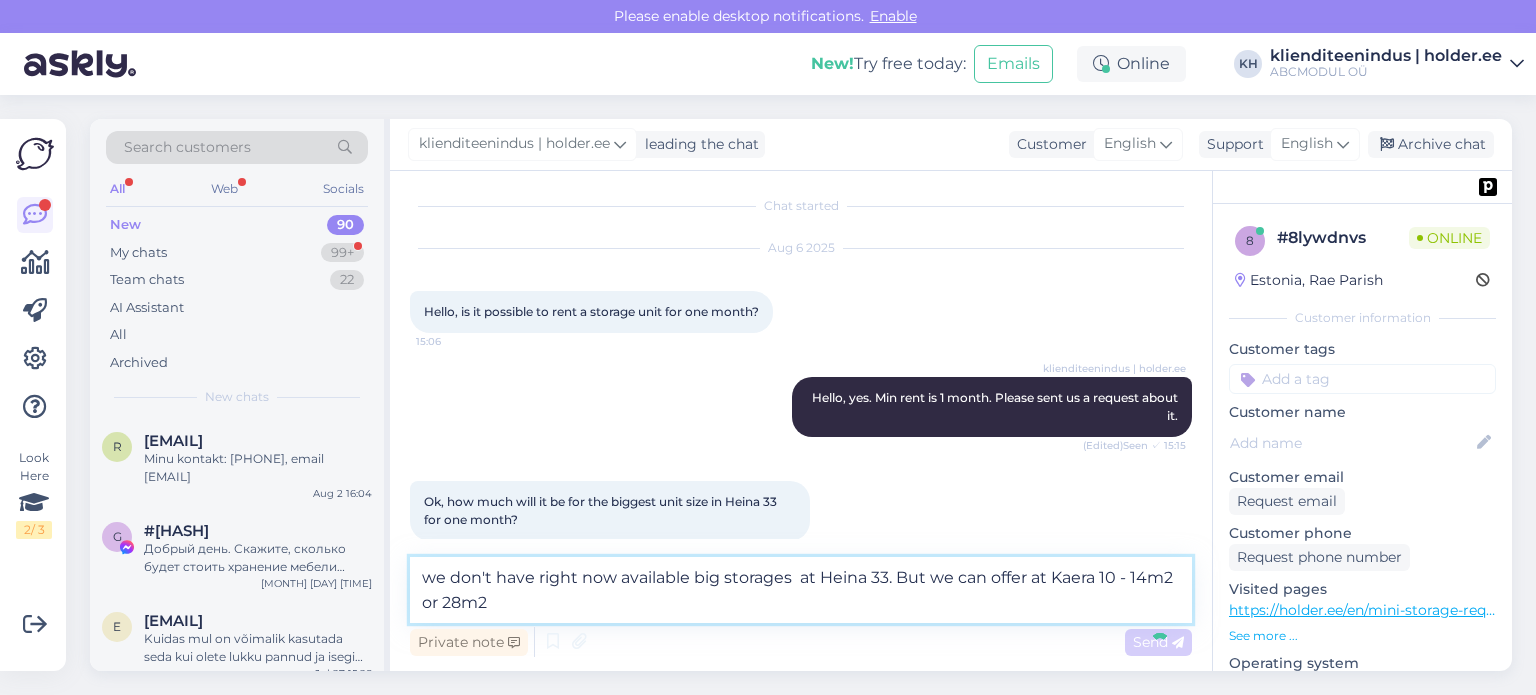 type 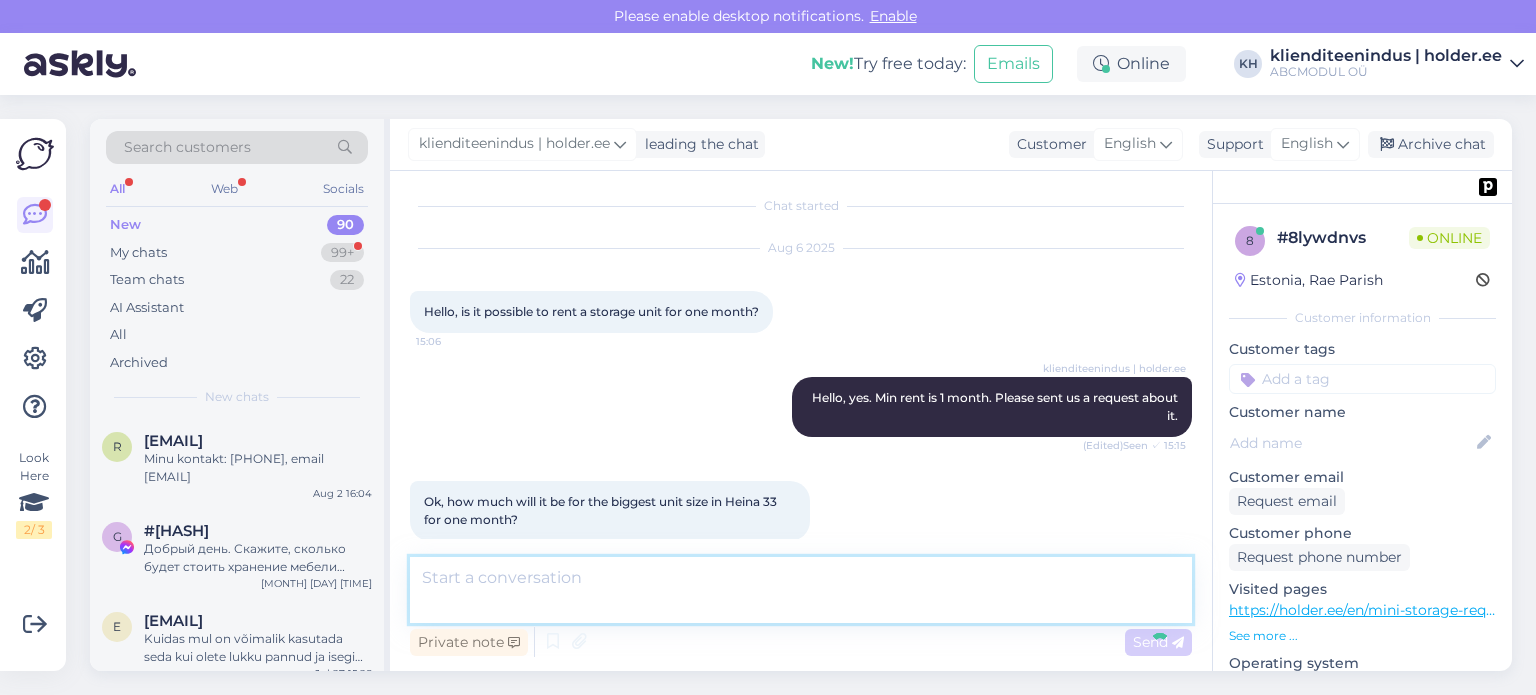 scroll, scrollTop: 110, scrollLeft: 0, axis: vertical 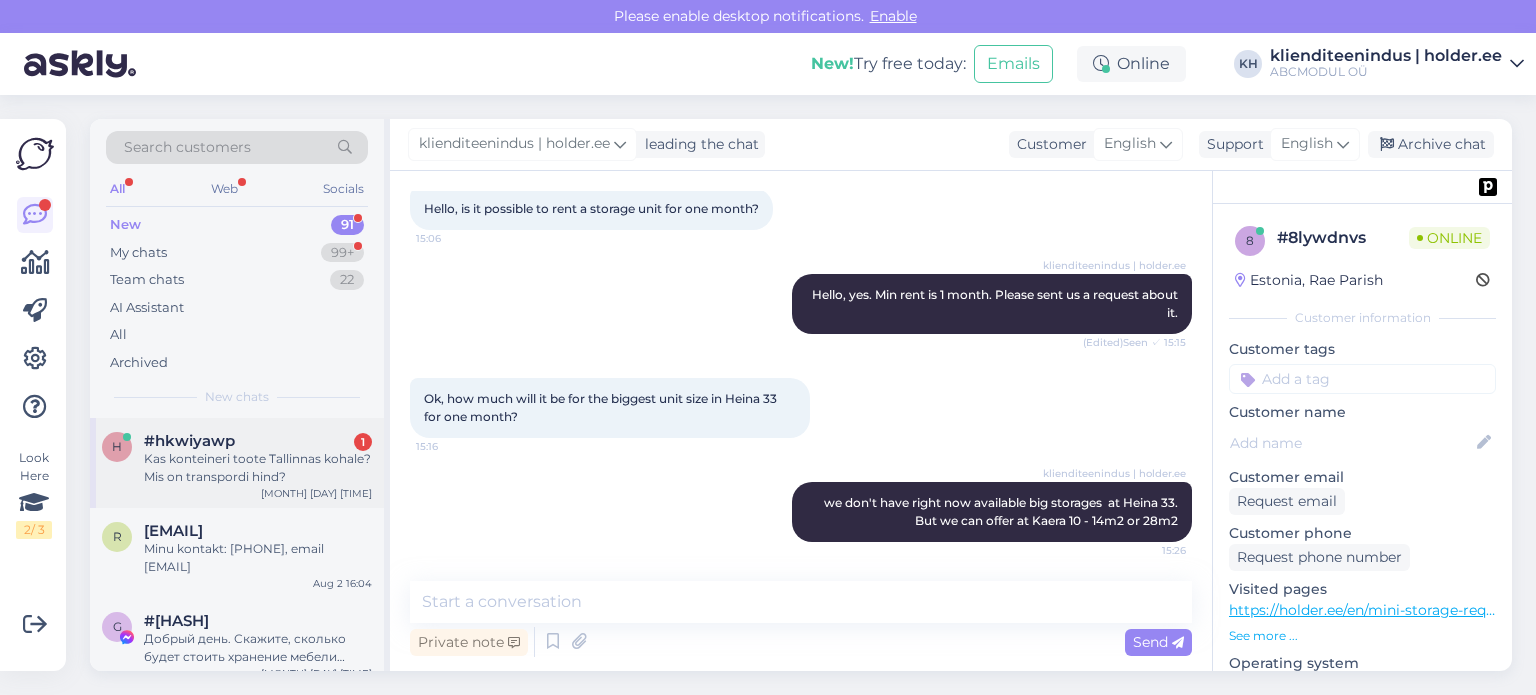 click on "Kas konteineri toote Tallinnas kohale? Mis on transpordi hind?" at bounding box center [258, 468] 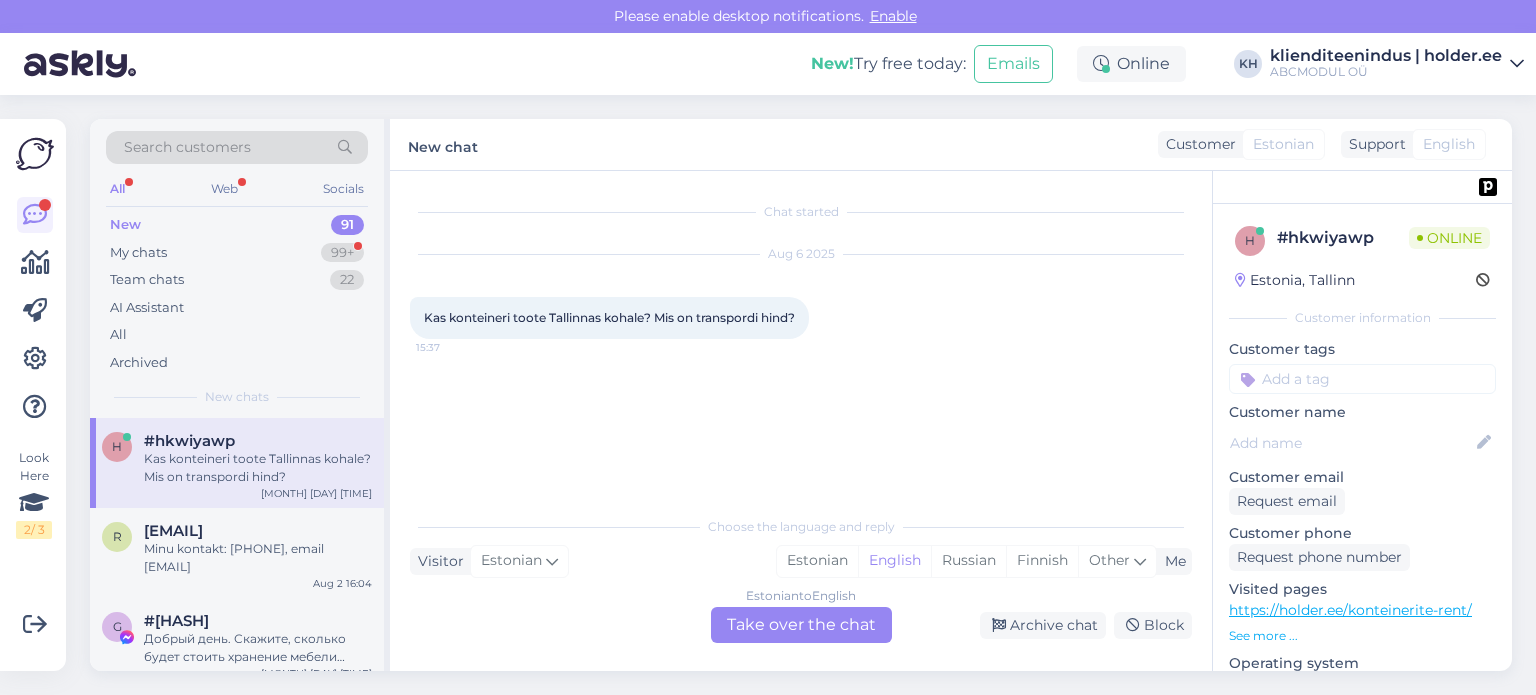 click on "Estonian  to  English Take over the chat" at bounding box center (801, 625) 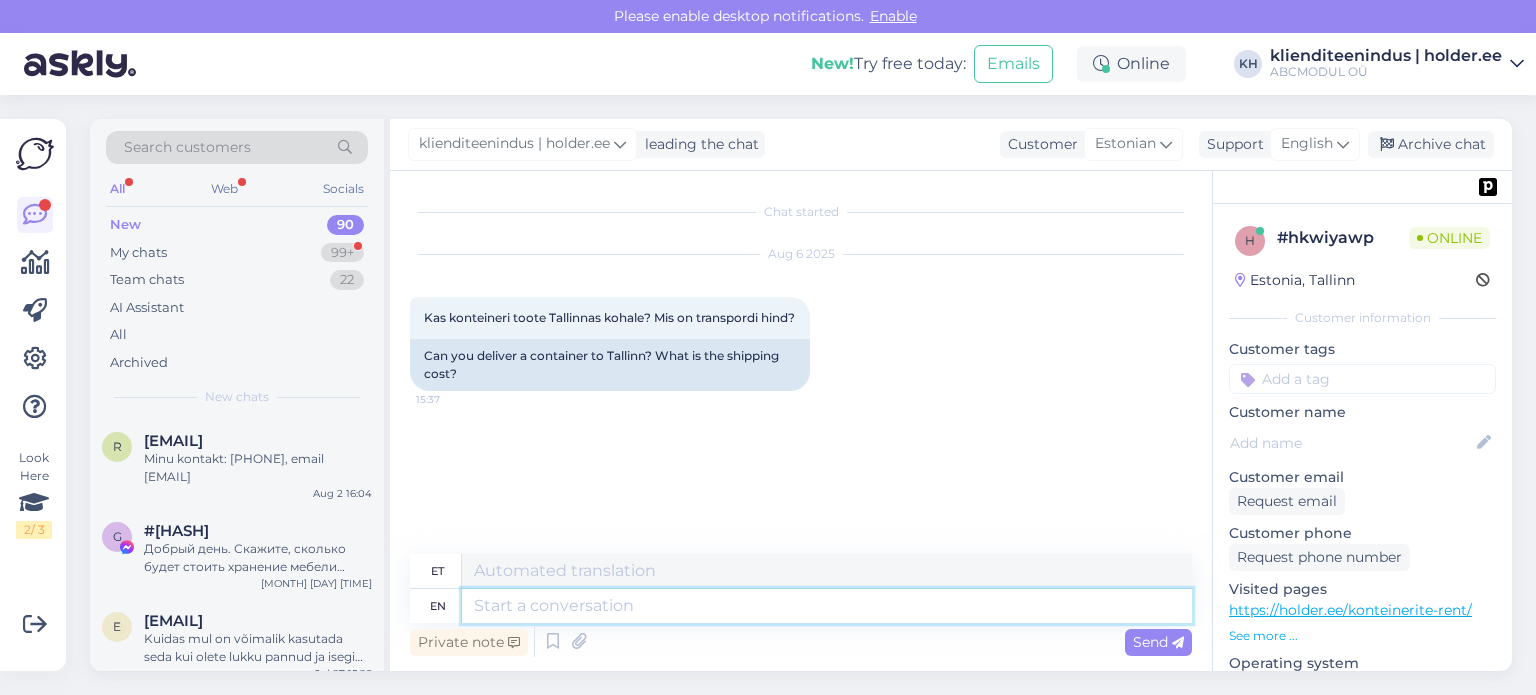 click at bounding box center [827, 606] 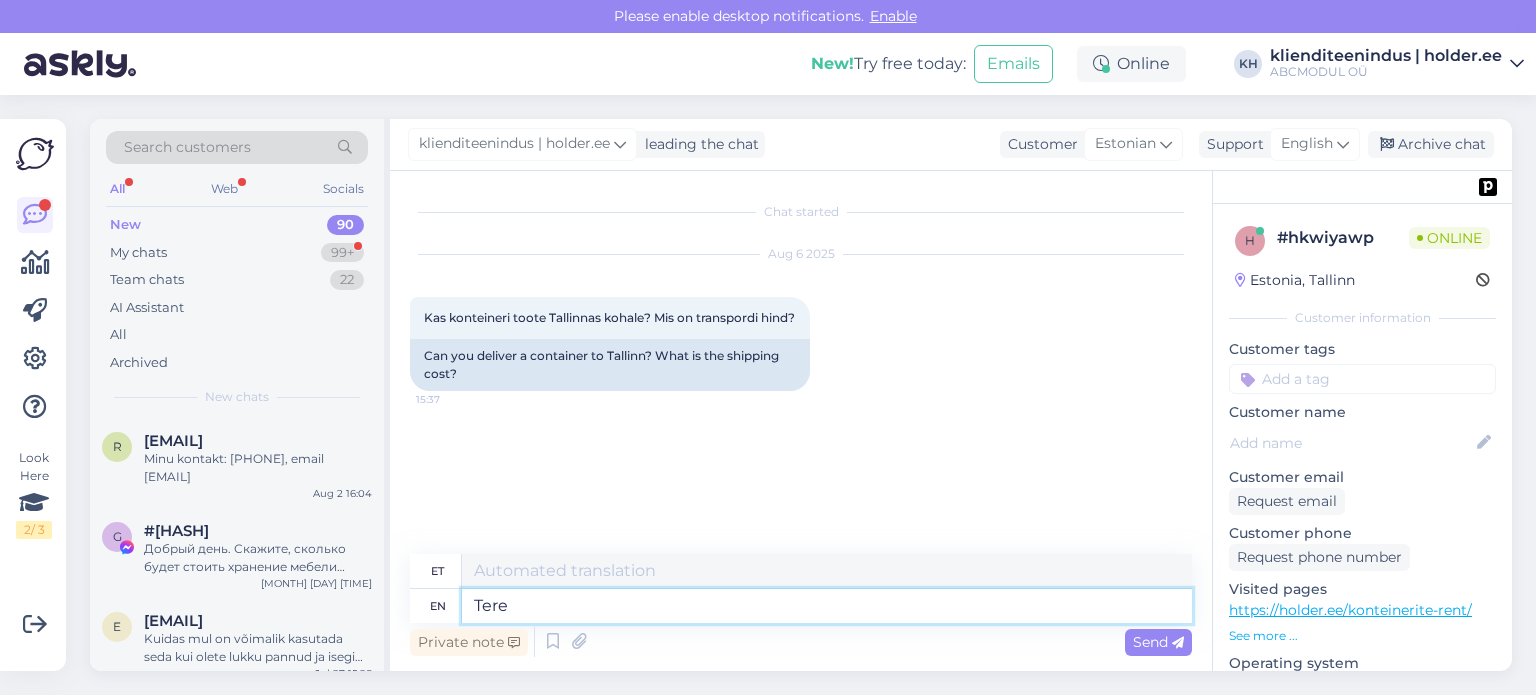 type on "Tere" 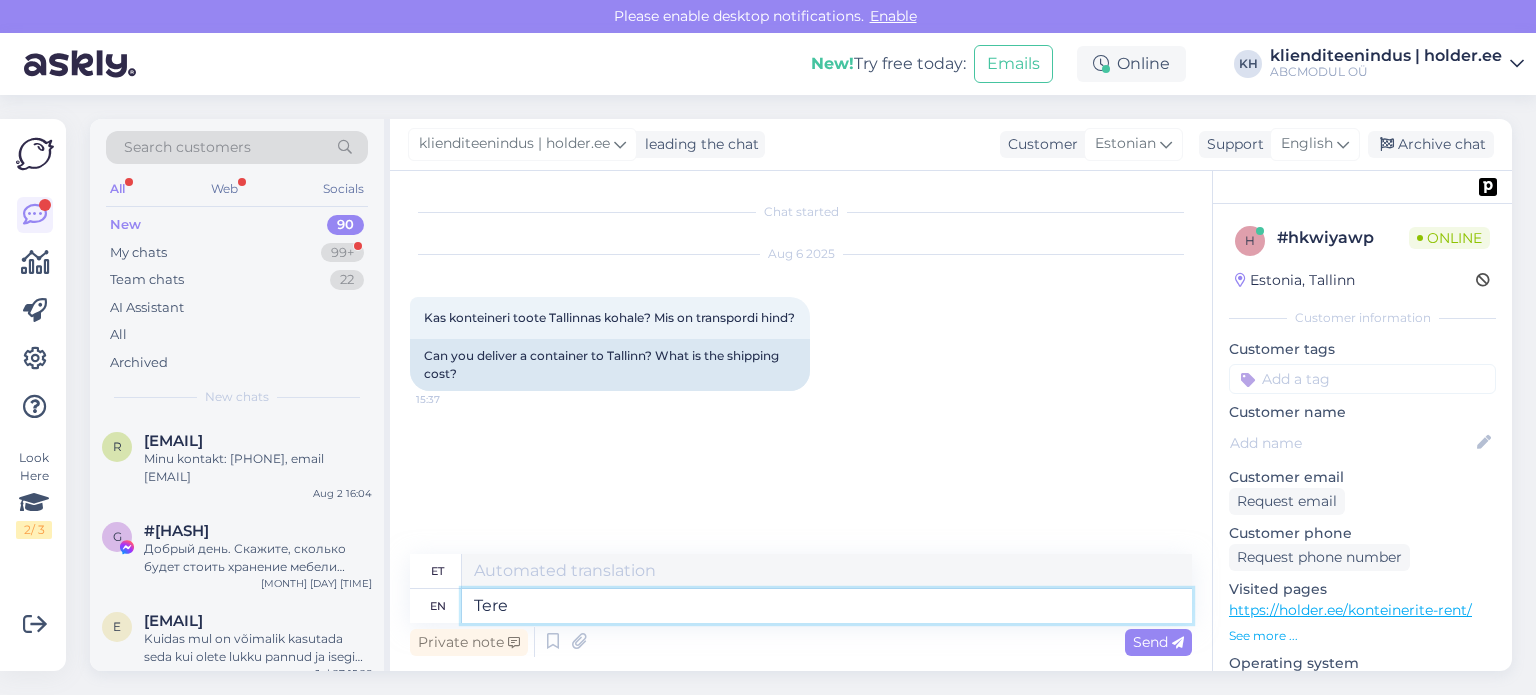 type on "Tere" 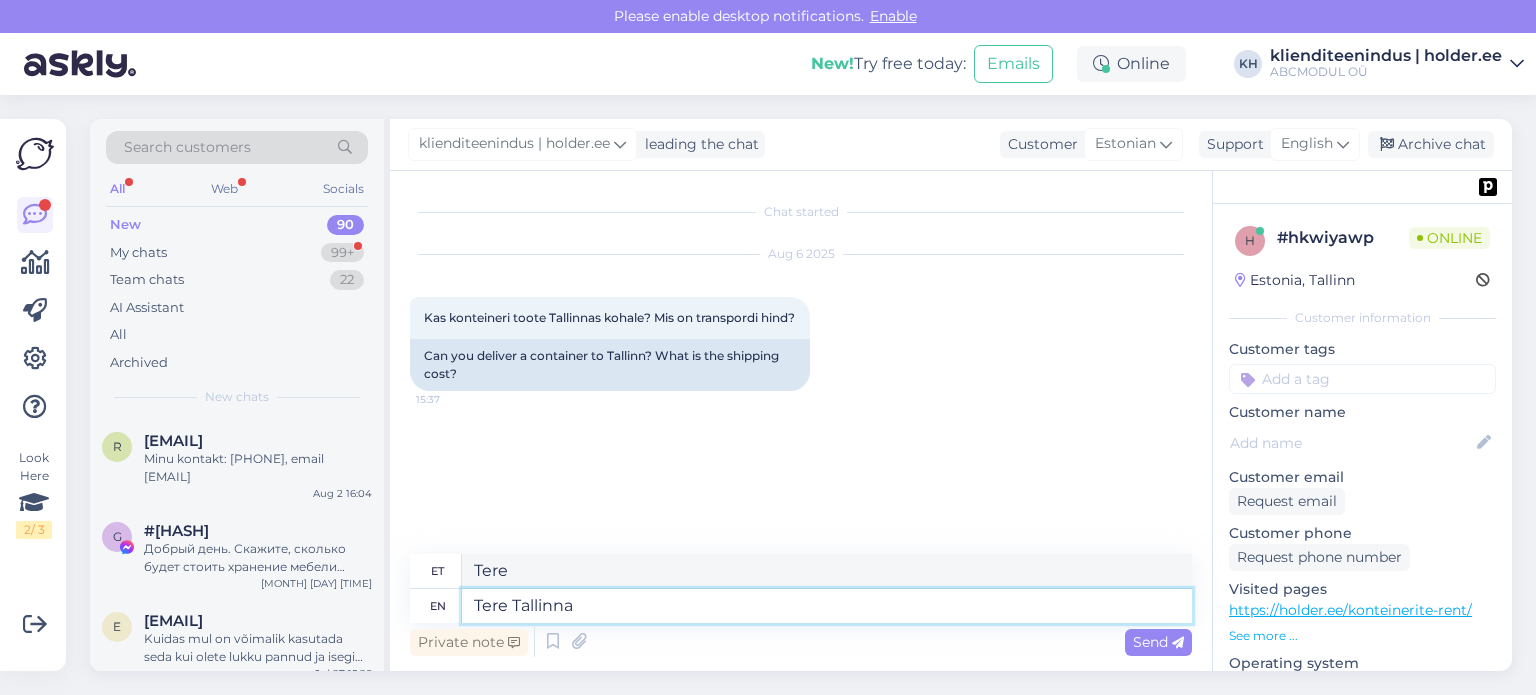 type on "Tere Tallinna" 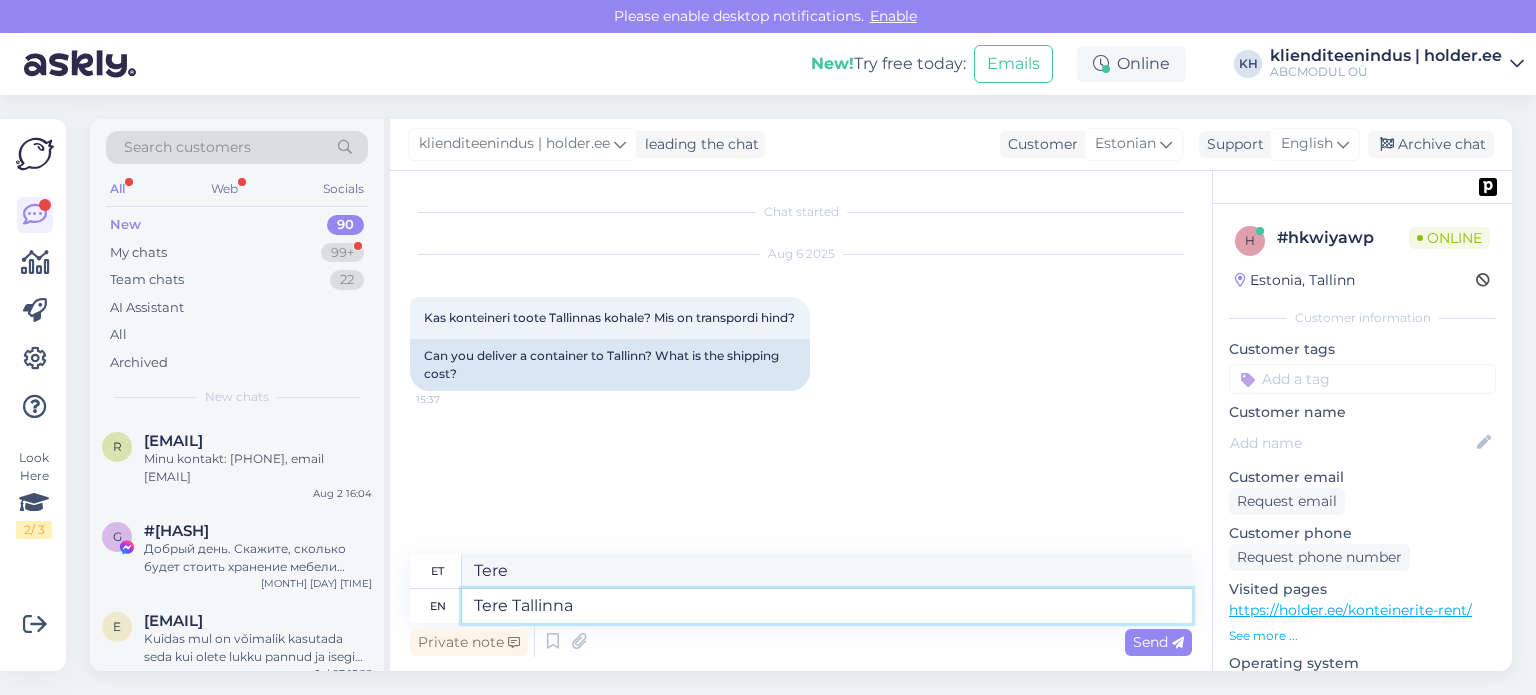 type on "Tere Tallinna" 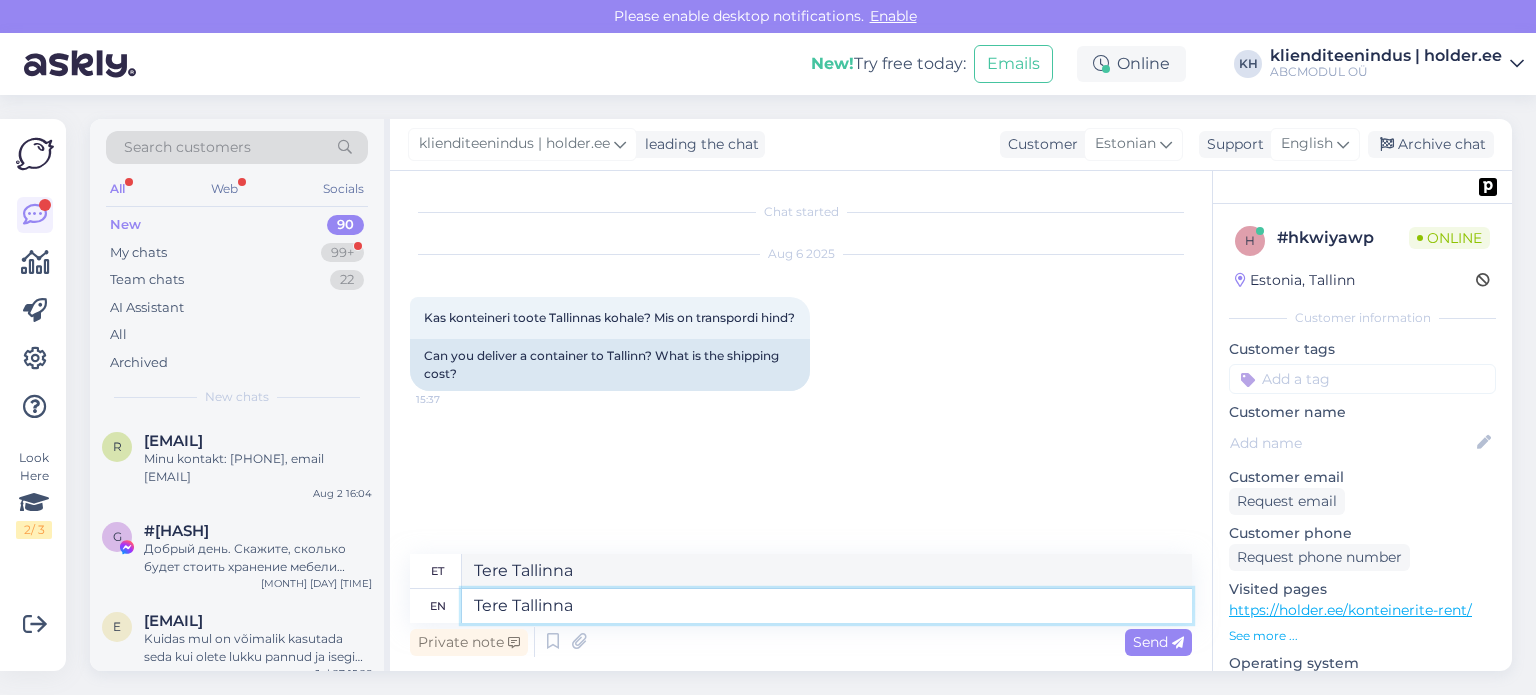 type on "Tere Tallinna p" 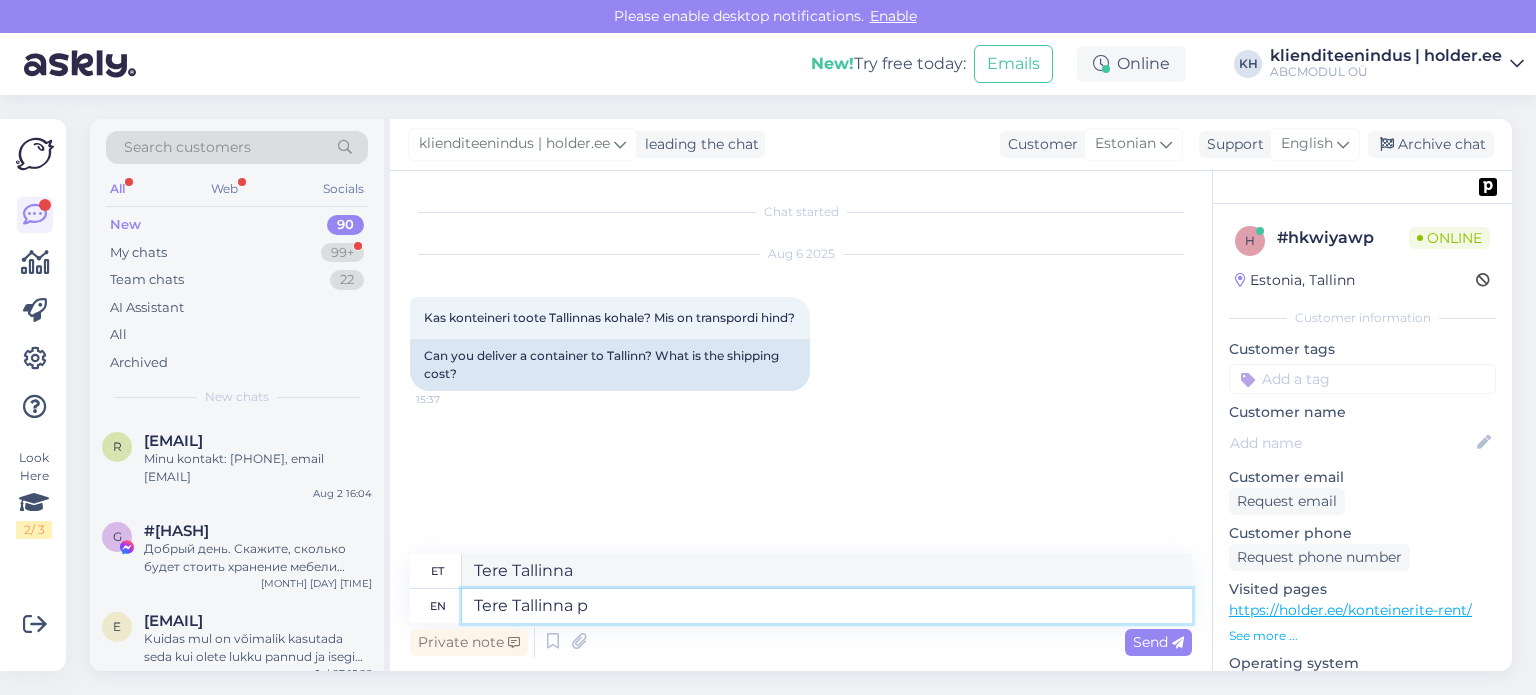 type on "Tere Tallinna p" 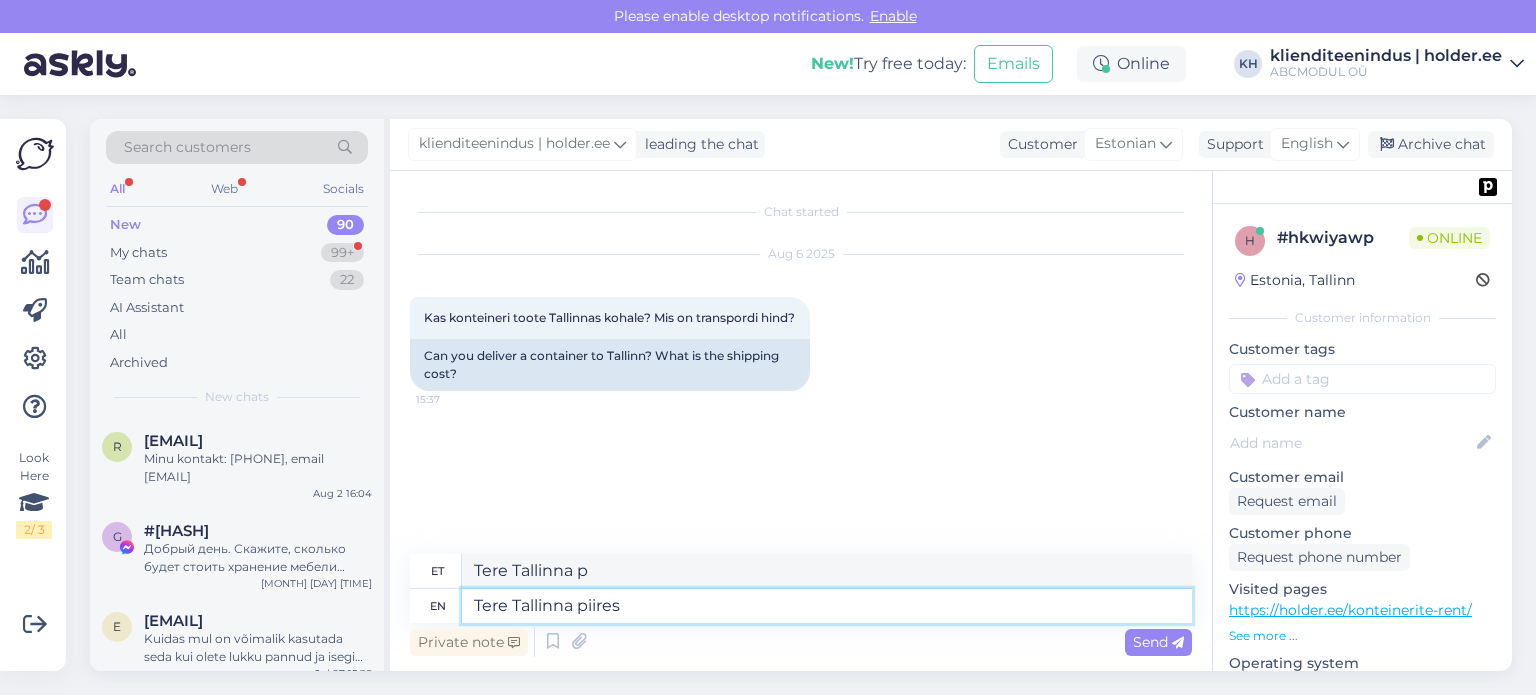 type on "Tere Tallinna piires" 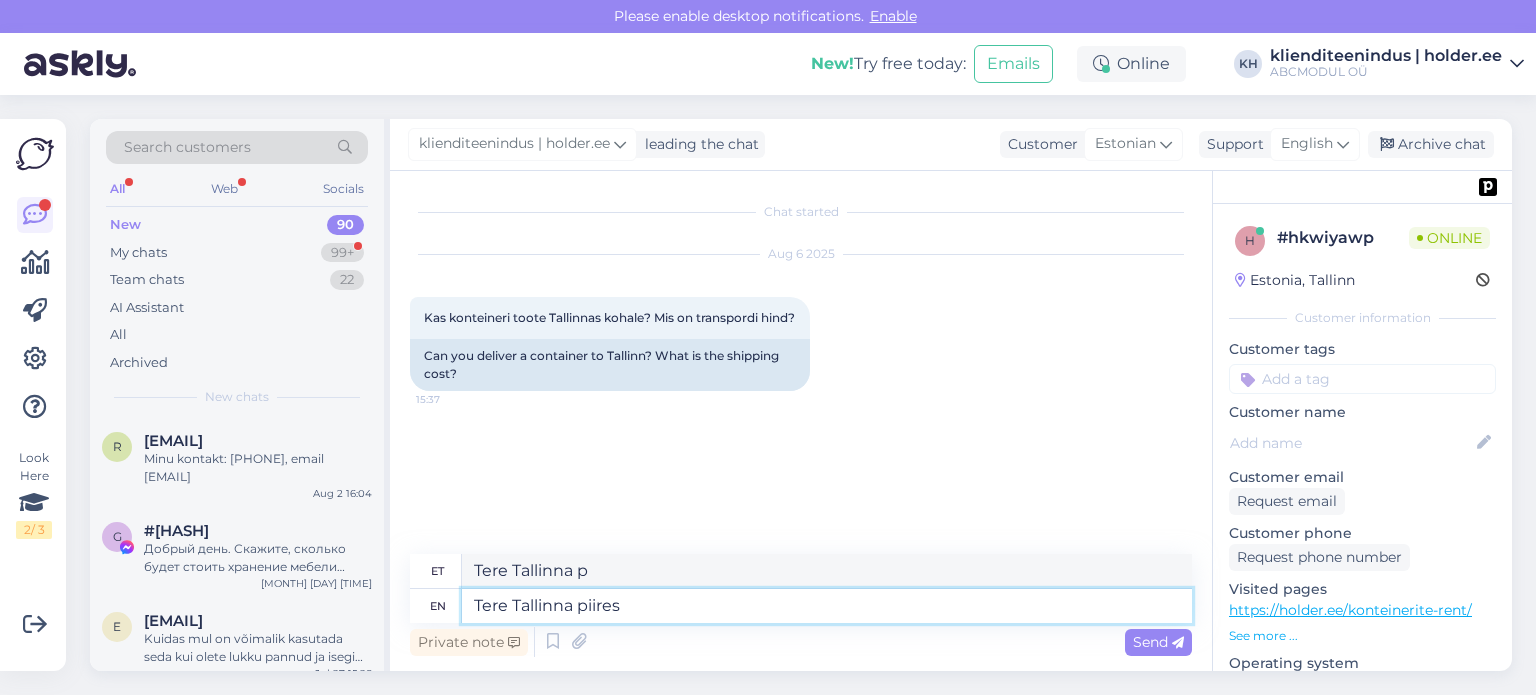 type on "Tere Tallinna piires" 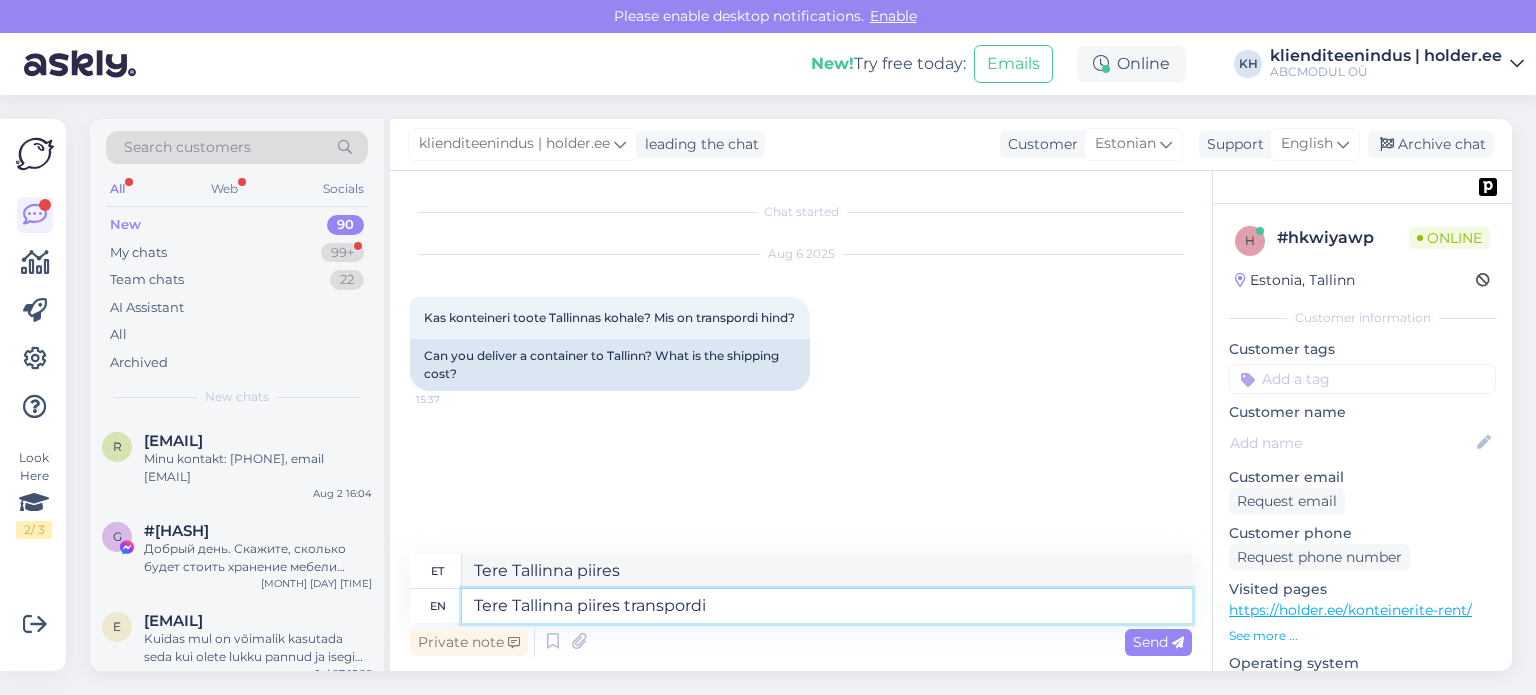 type on "Tere Tallinna piires transpordi h" 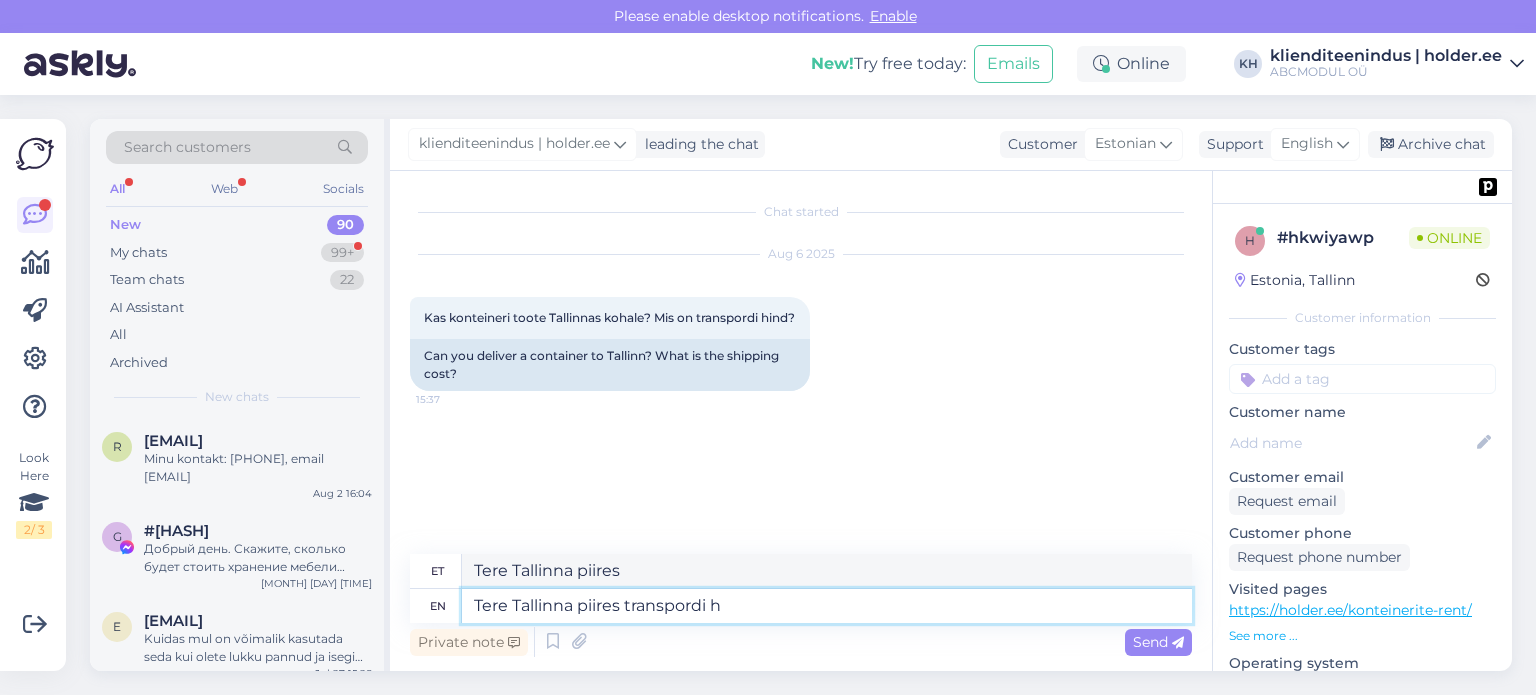type on "Tere Tallinna piires transpordi" 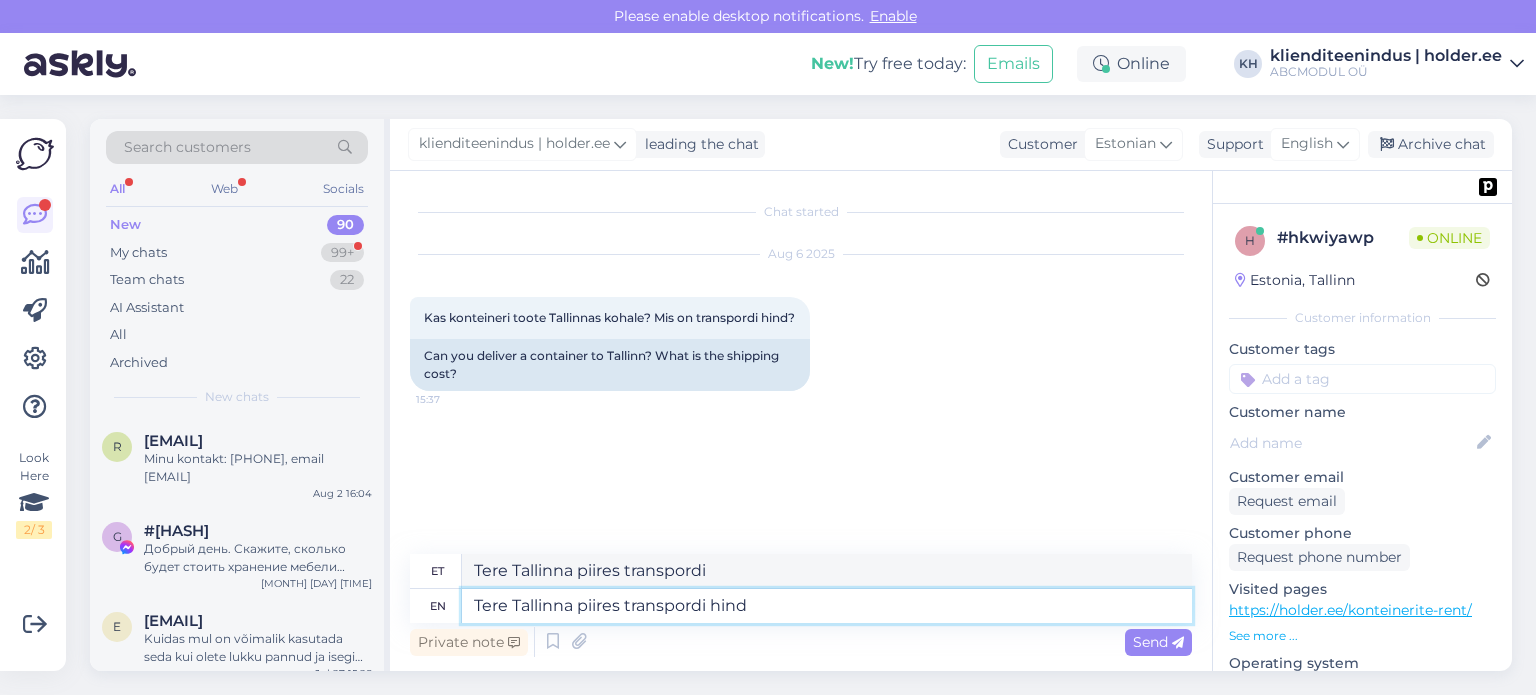 type on "Tere Tallinna piires transpordi hind" 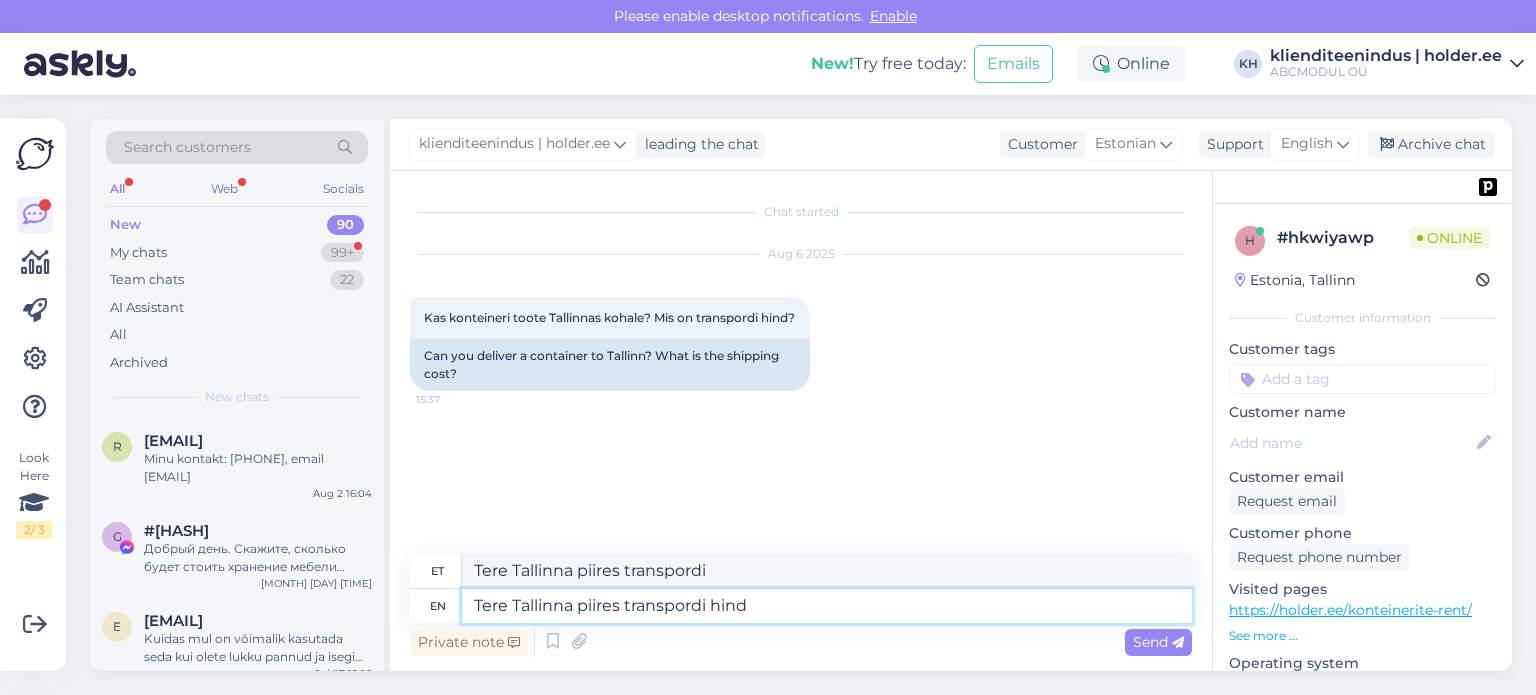type on "Tere Tallinna piires transpordi hind" 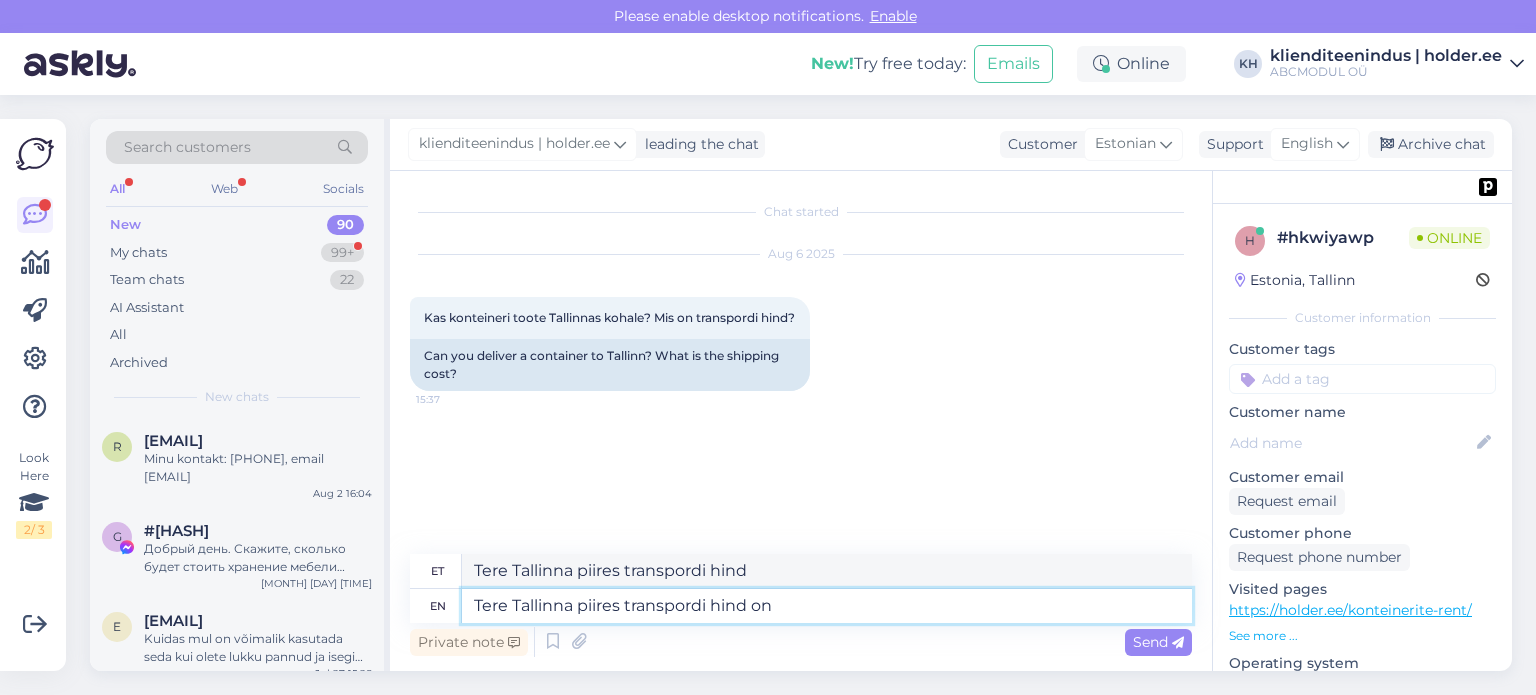 type on "Tere Tallinna piires transpordi hind on" 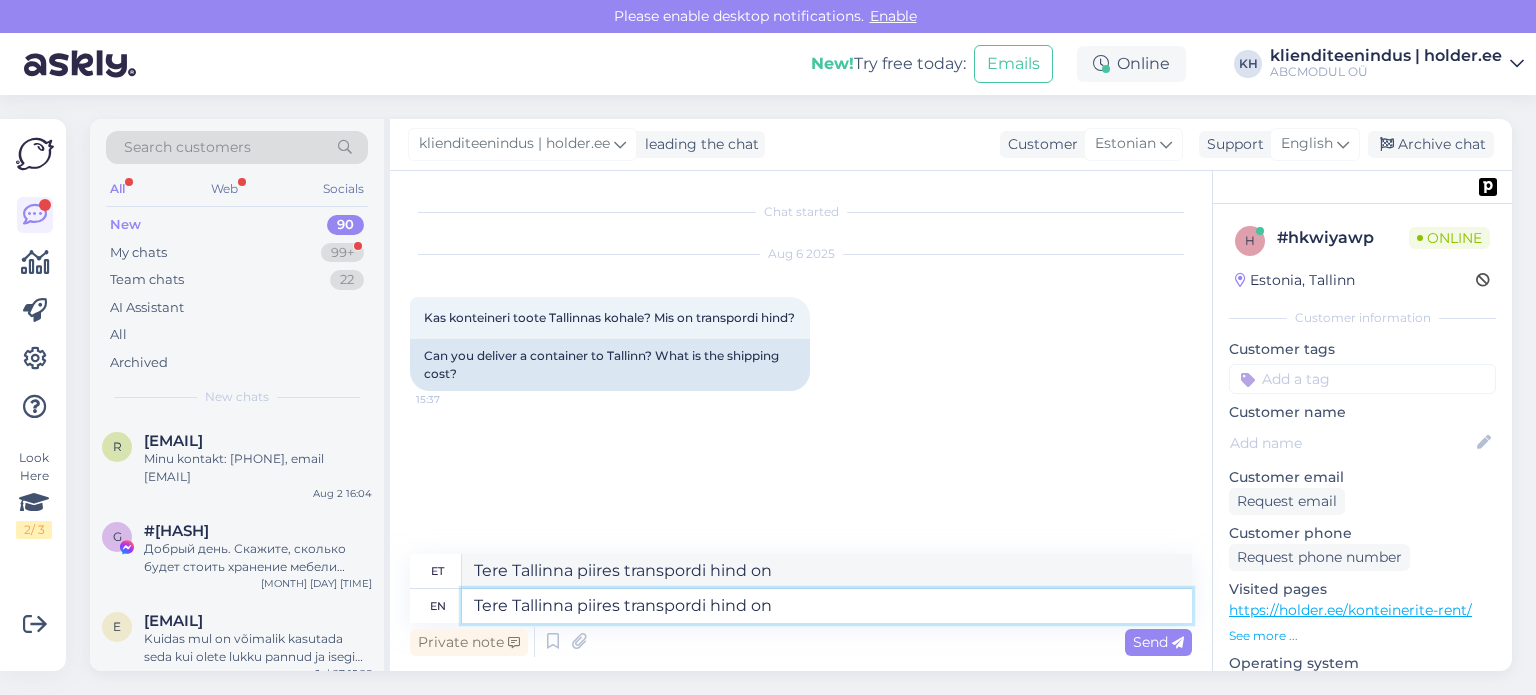 type on "Tere Tallinna piires transpordi hind on 1" 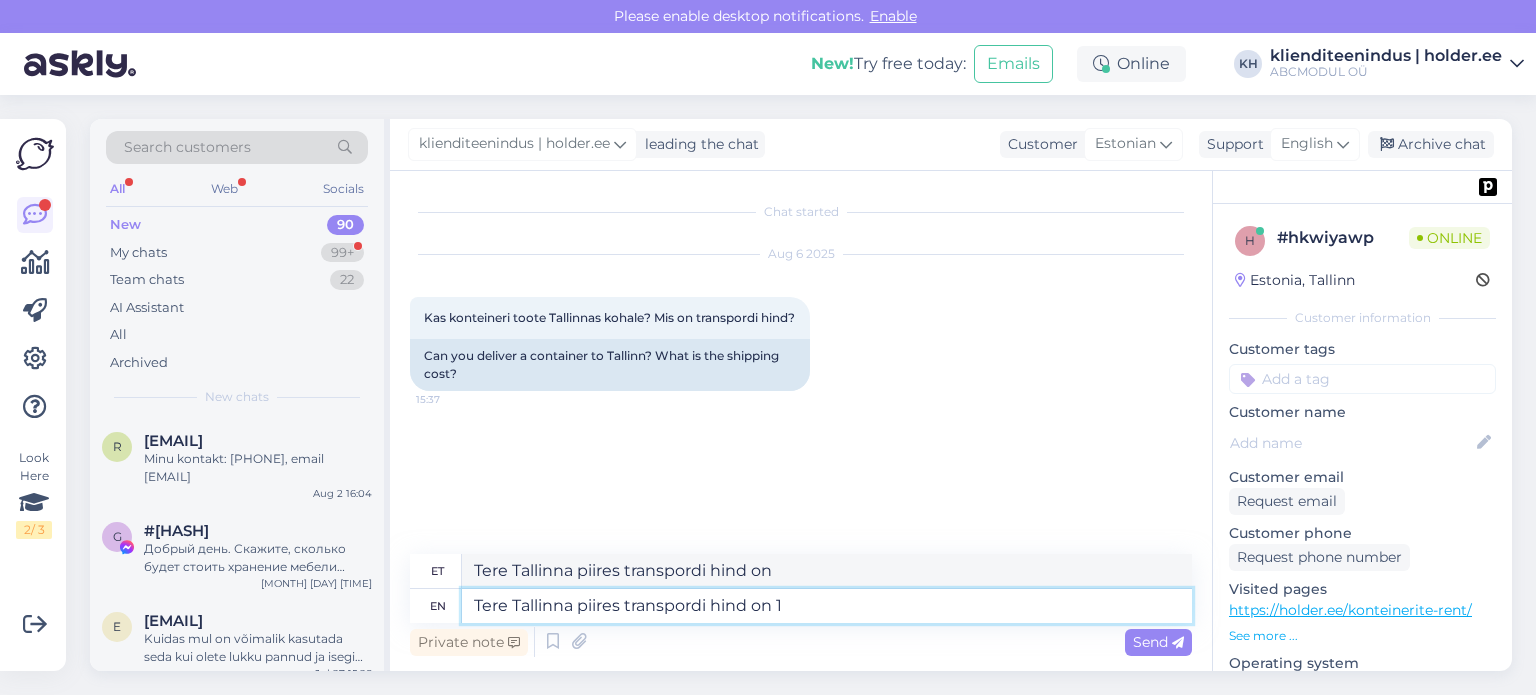 type on "Tere Tallinna piires transpordi hind on 1" 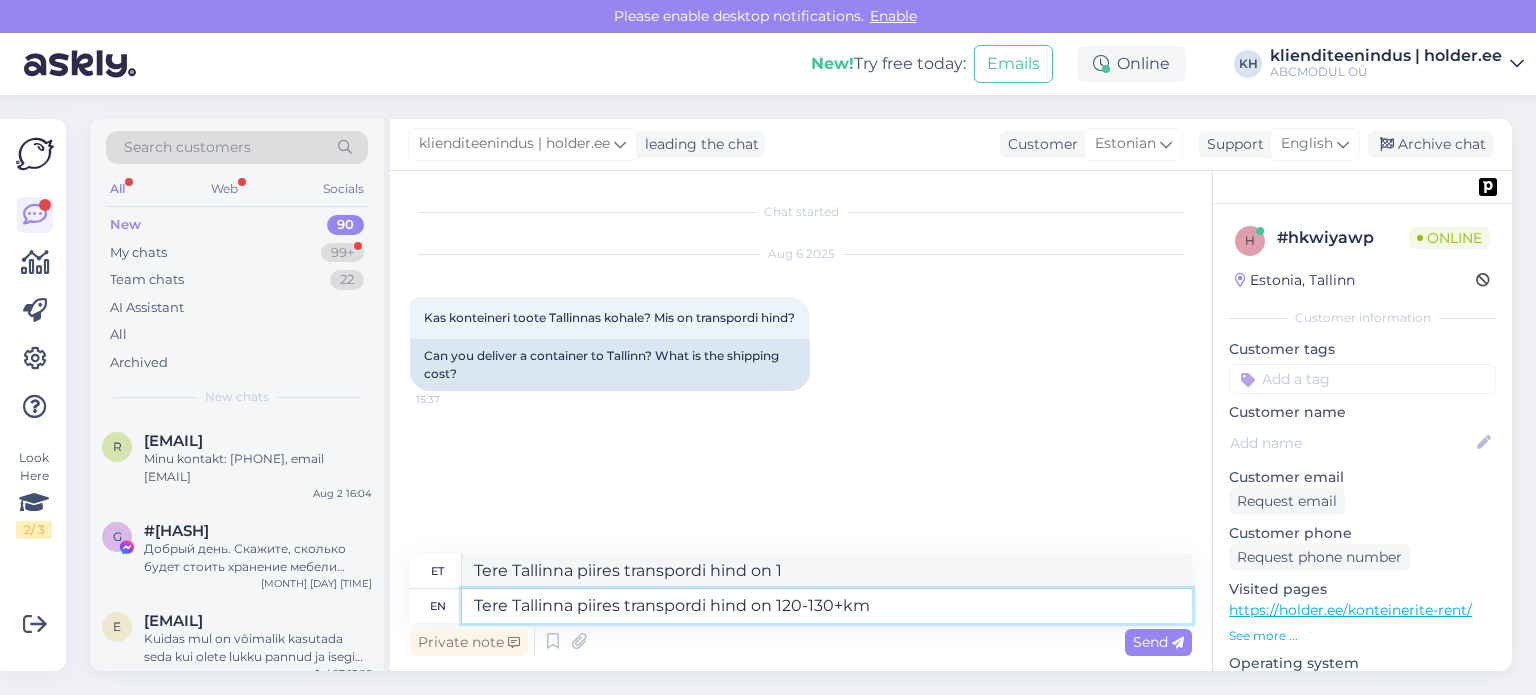 type on "Tere Tallinna piires transpordi hind on 120-130+km" 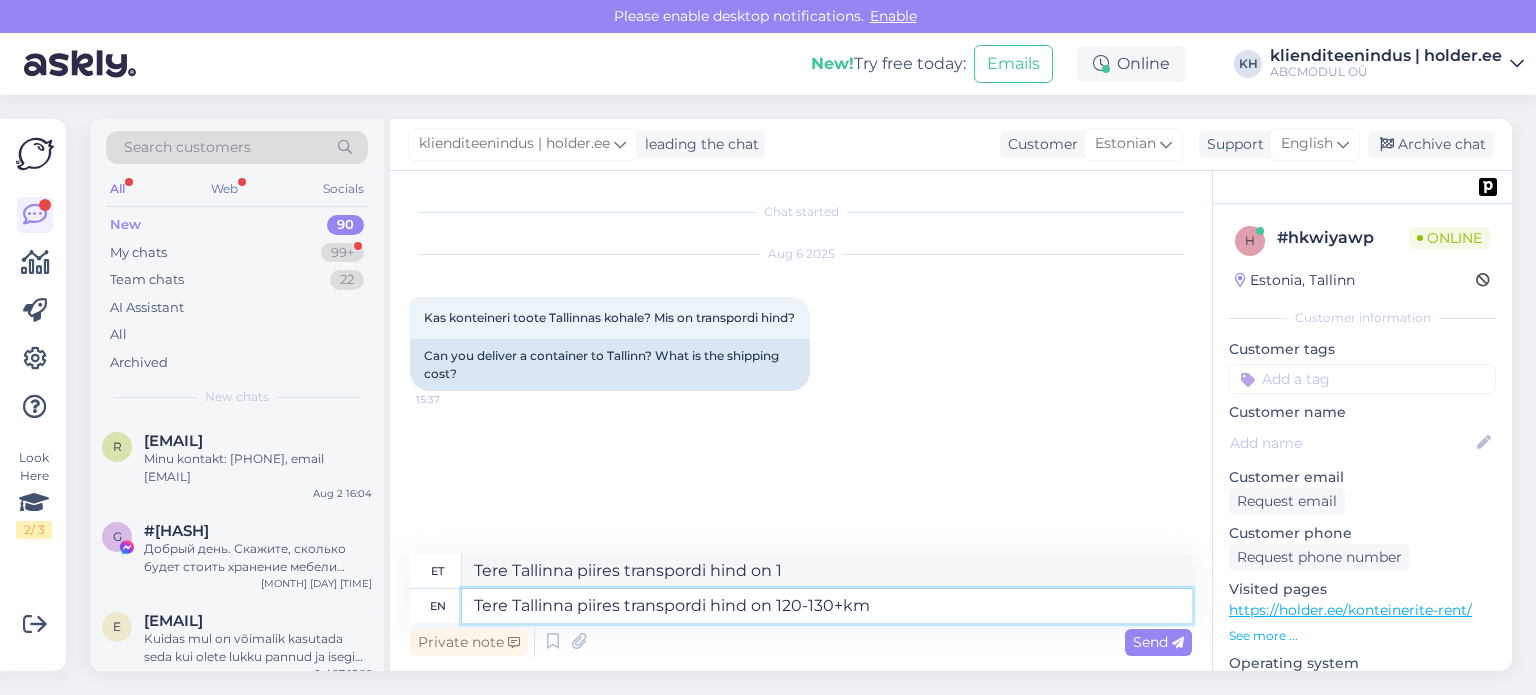 type on "Tere Tallinna piires transpordi taga 120-130+km" 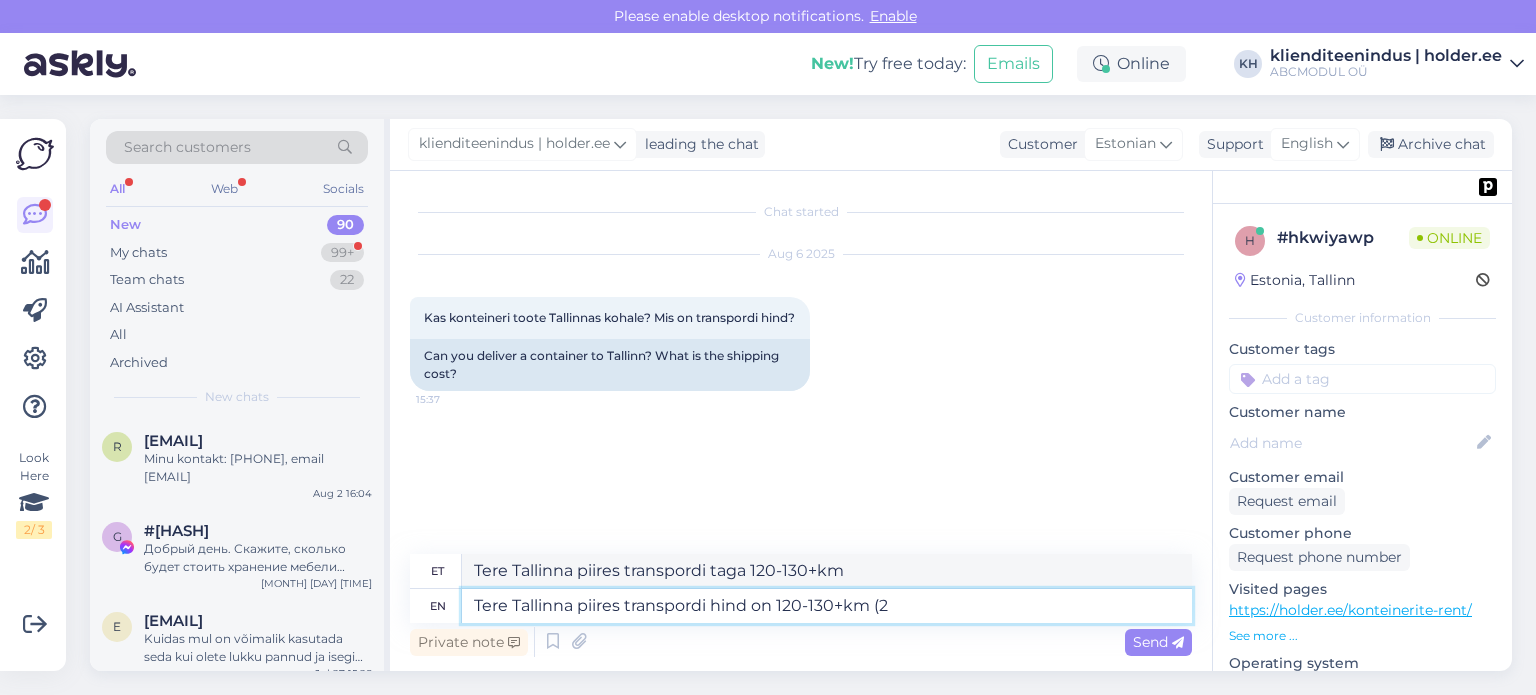 type on "Tere Tallinna piires transpordi hind on 120-130+km (20" 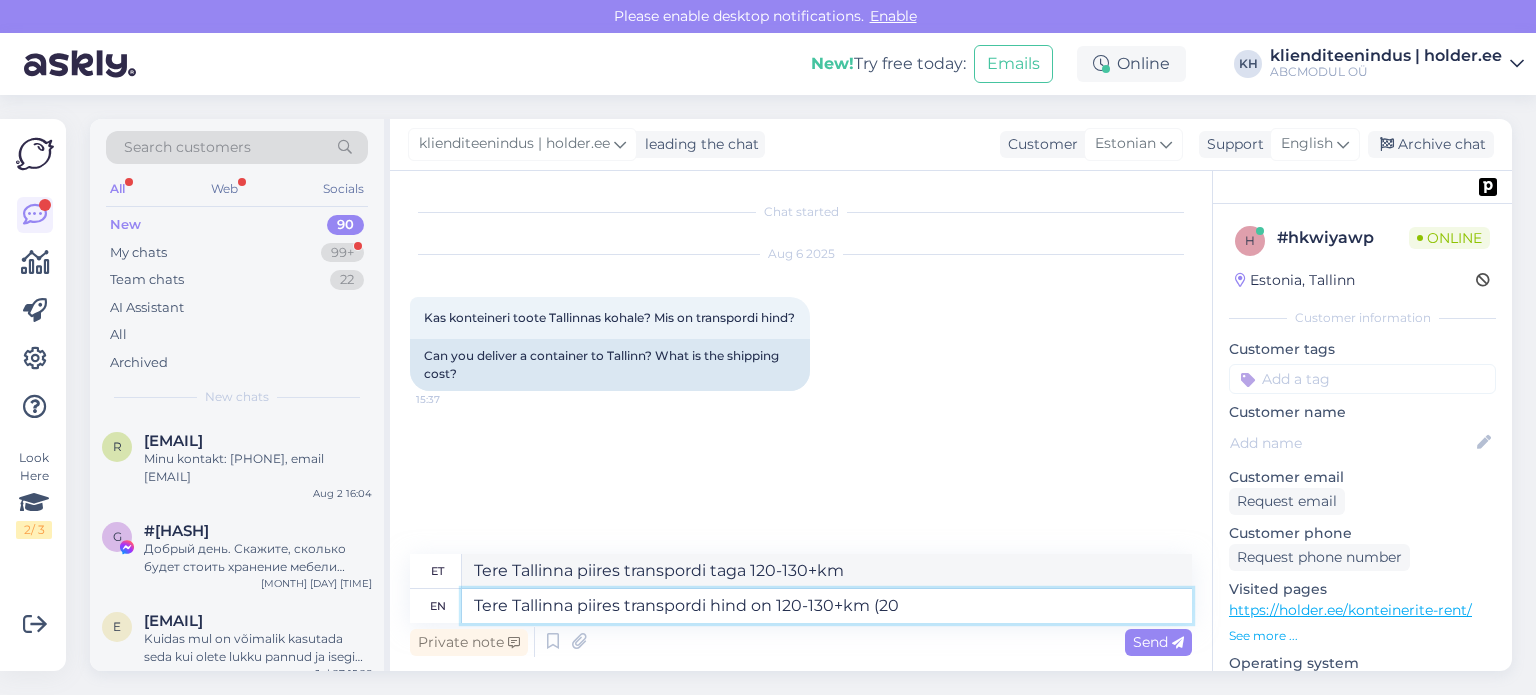 type on "Tere Tallinna piires transpordi taga 120-130+km (" 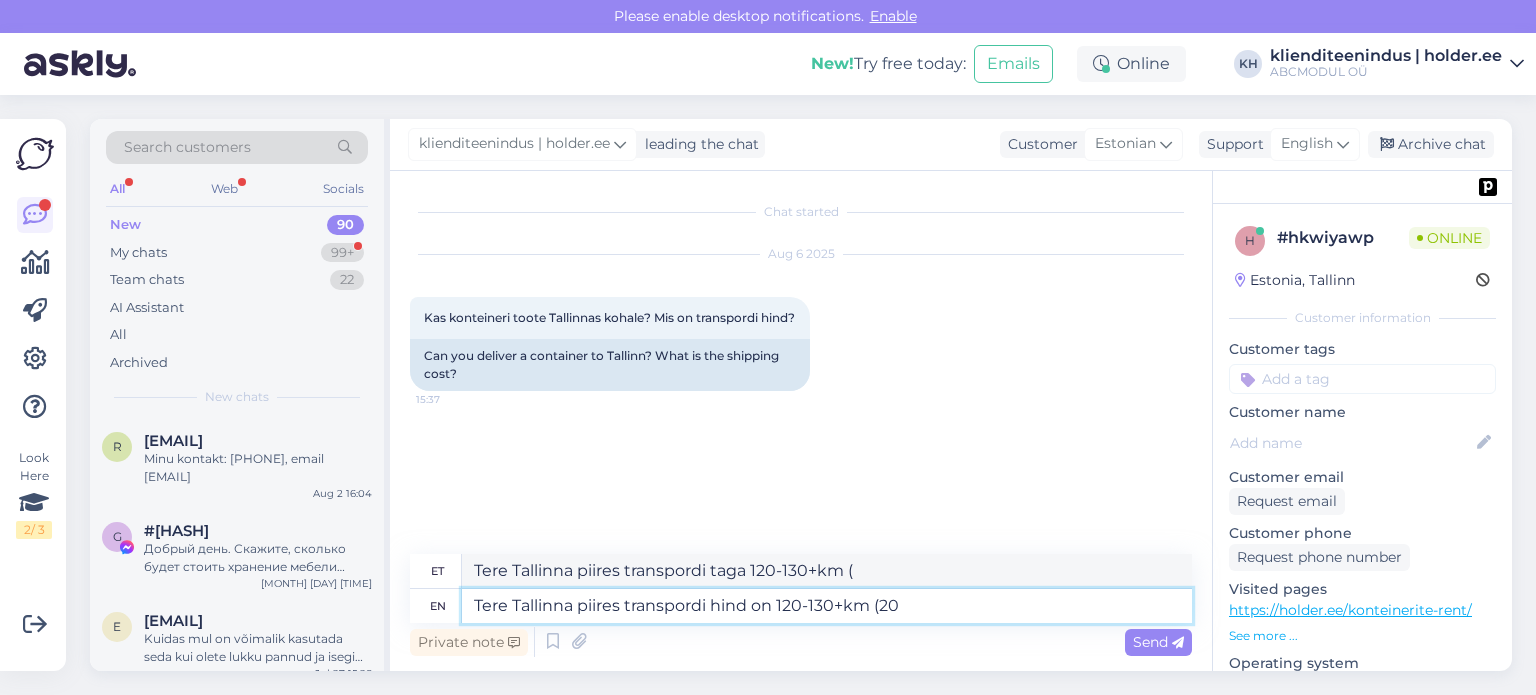 type on "Tere Tallinna piires transpordi hind on 120-130+km (20" 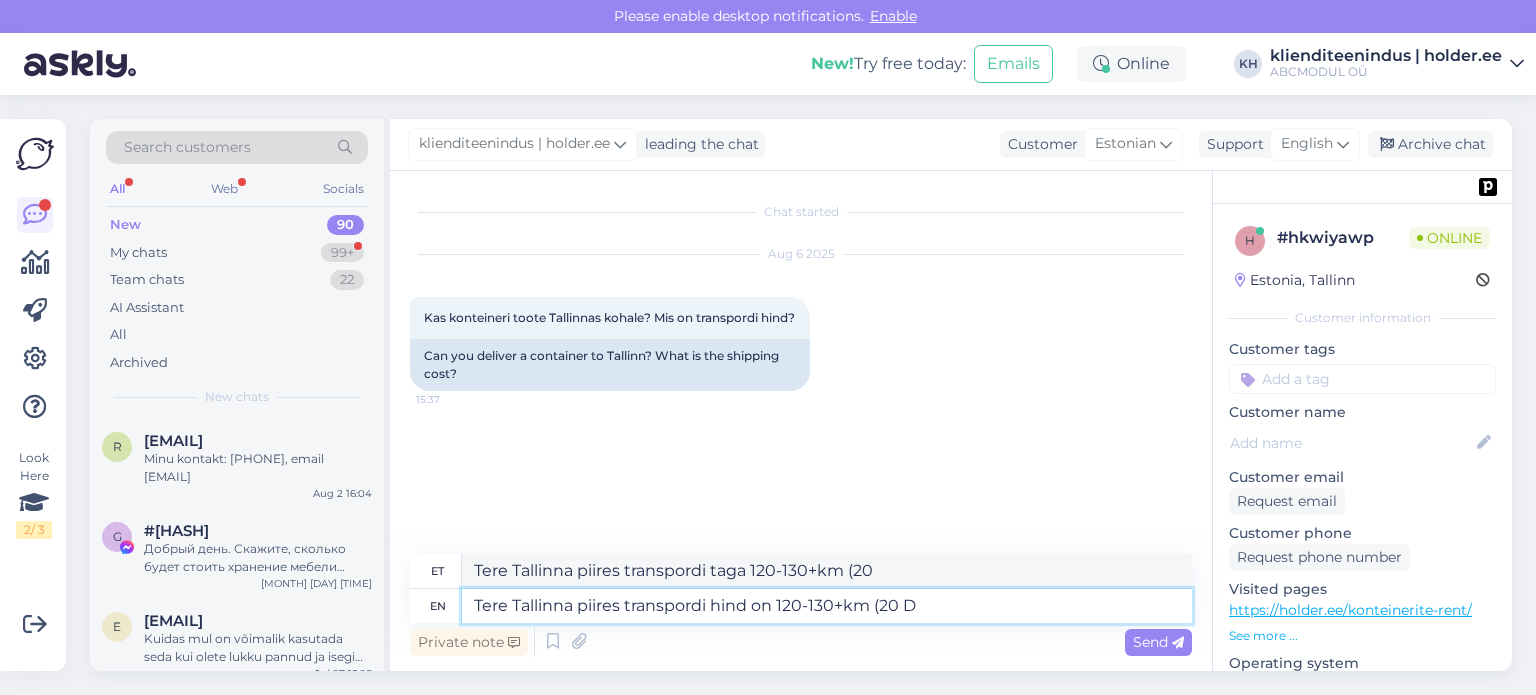 type on "Tere Tallinna piires transpordi hind on 120-130+km (20 DC" 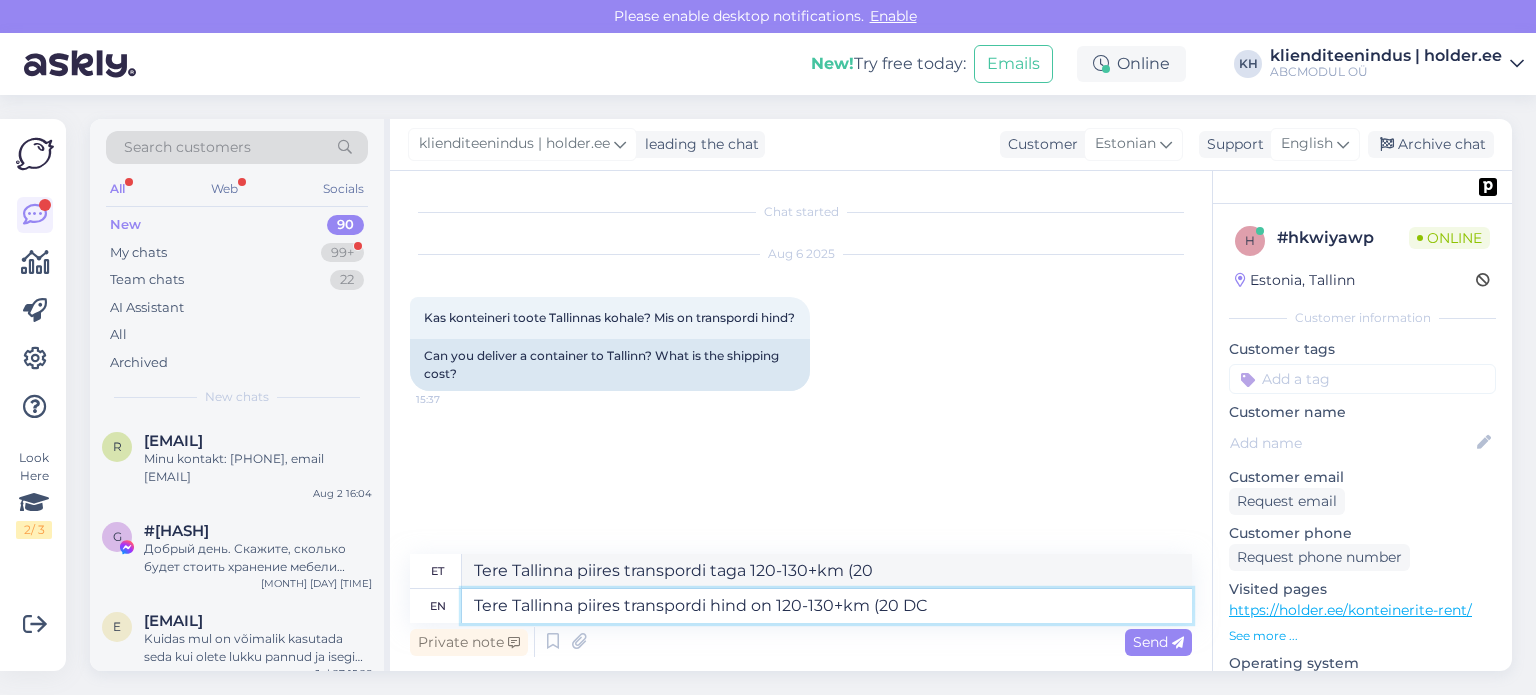 type on "Tere Tallinna piires transpordi taga 120-130+km (20 DC" 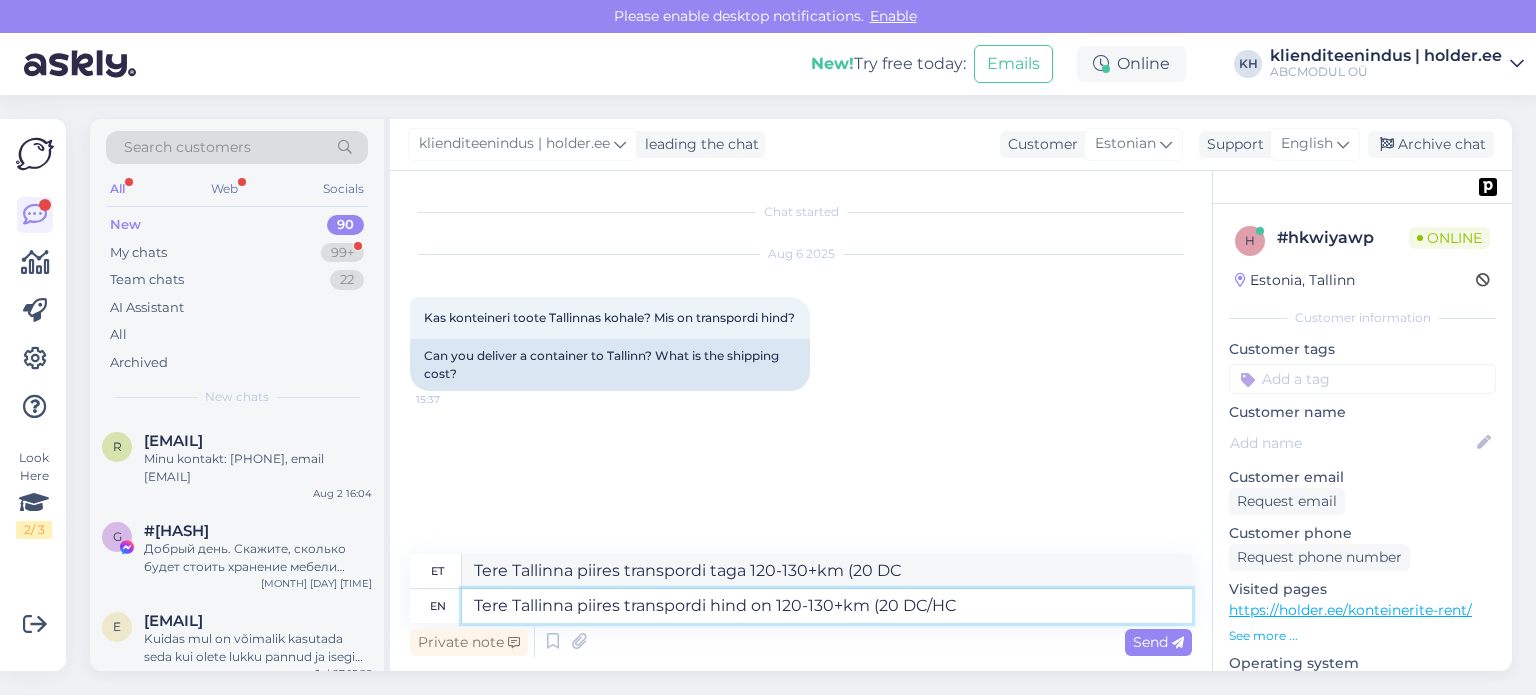 type on "Tere Tallinna piires transpordi hind on 120-130+km (20 DC/HC)" 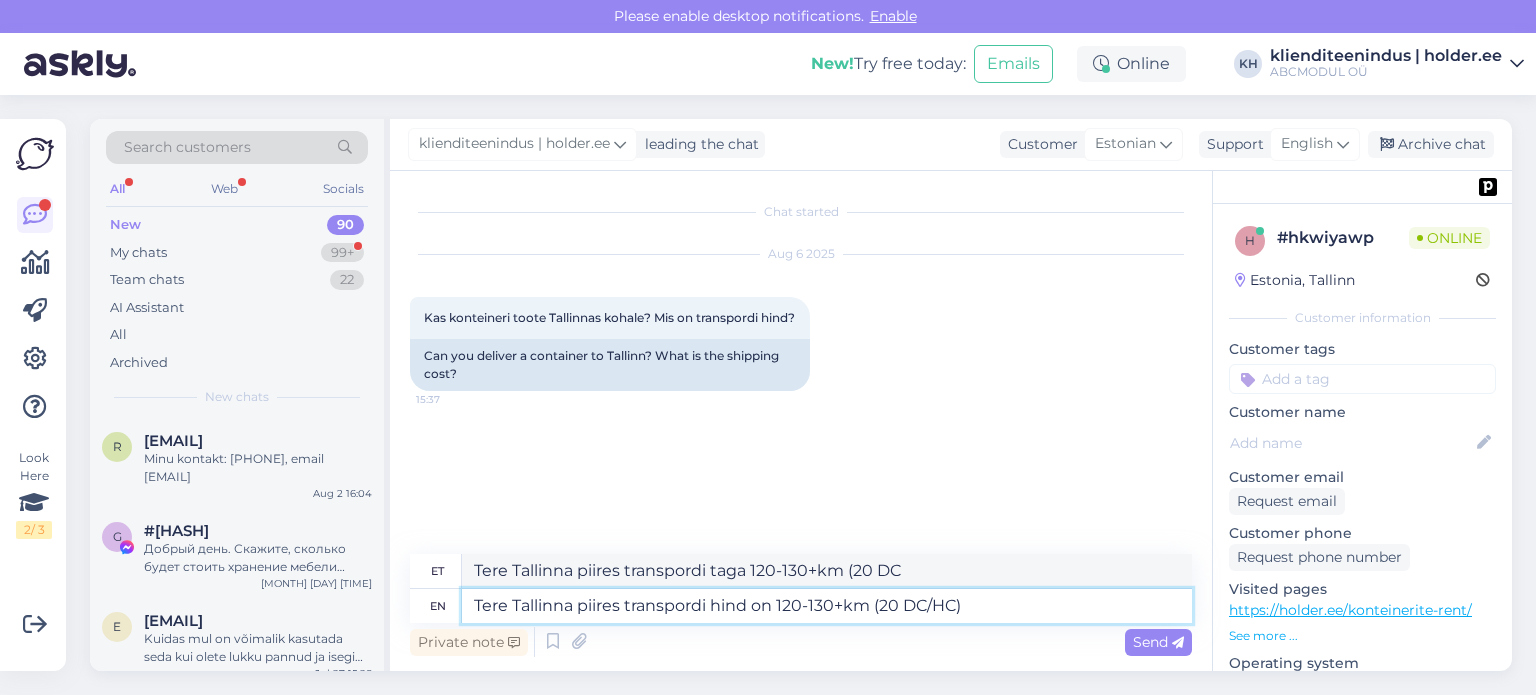 type on "Tere Tallinna piires transpordi taga 120-130+km (20 DC/HC)" 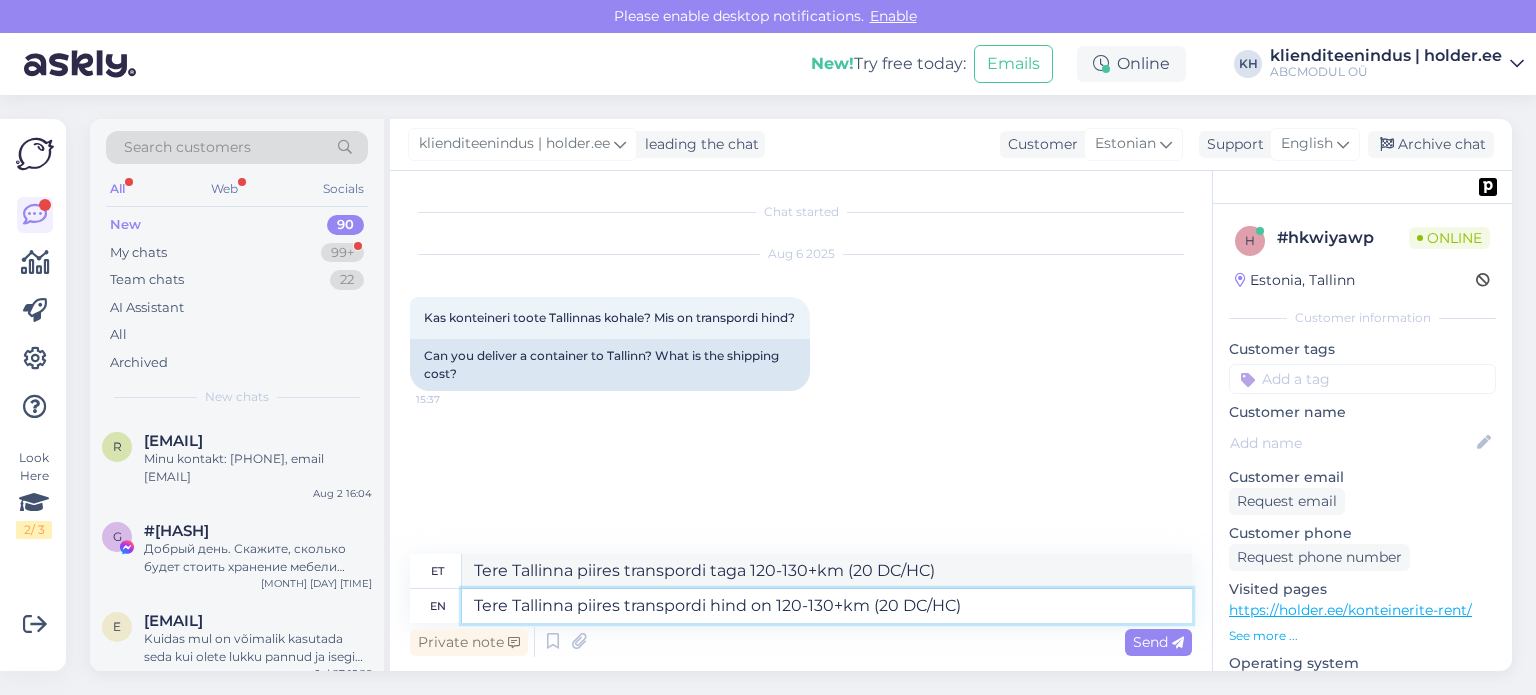 click on "Tere Tallinna piires transpordi hind on 120-130+km (20 DC/HC)" at bounding box center (827, 606) 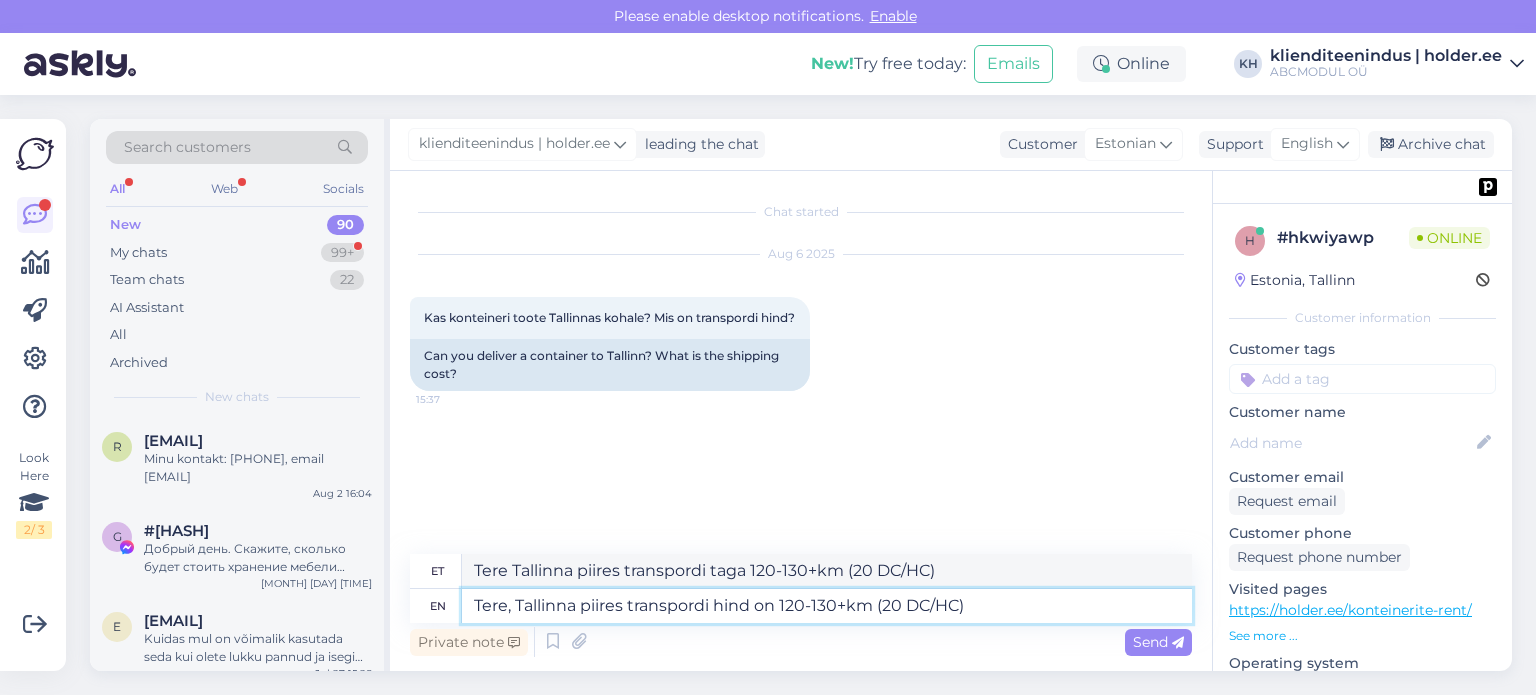 type on "Tere, Tallinna piires transpordi taga 120-130+km (20 DC/HC)" 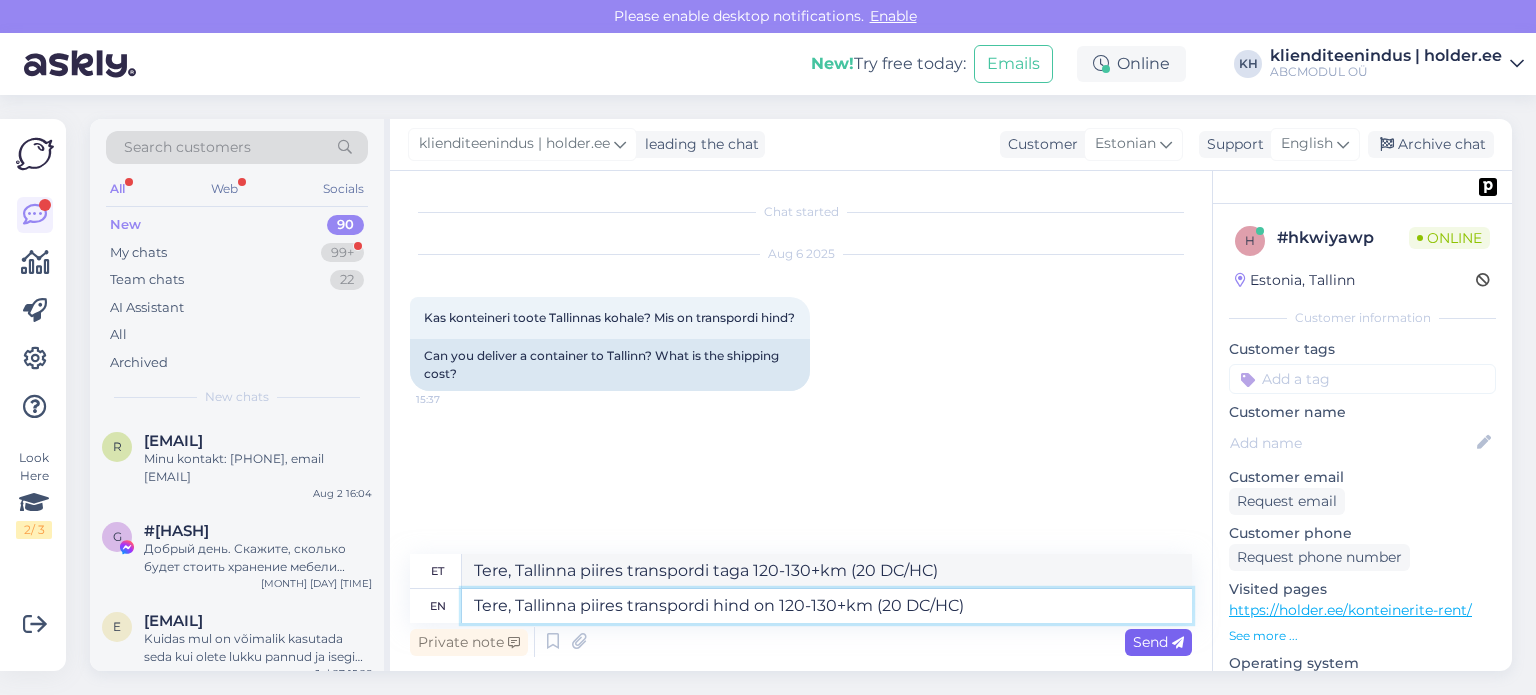 type on "Tere, Tallinna piires transpordi hind on 120-130+km (20 DC/HC)" 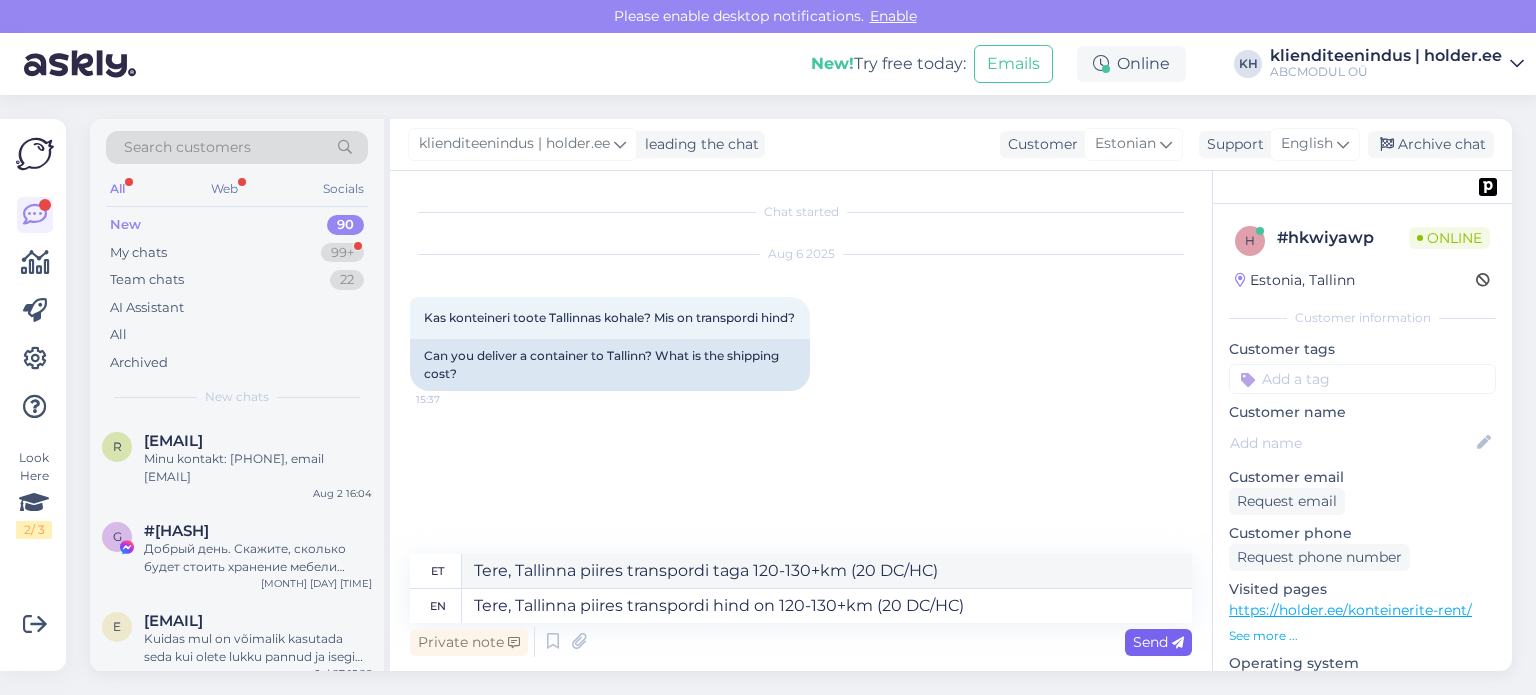 click on "Send" at bounding box center [1158, 642] 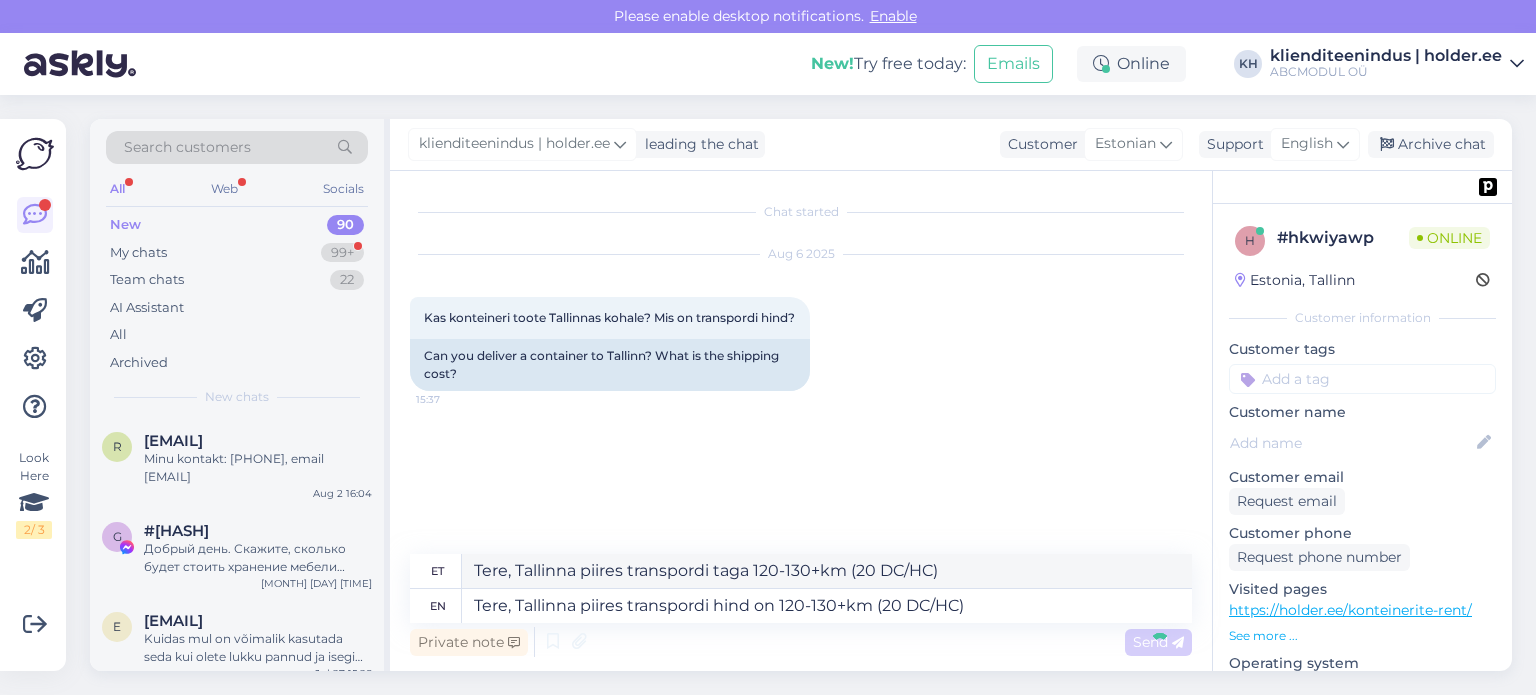type 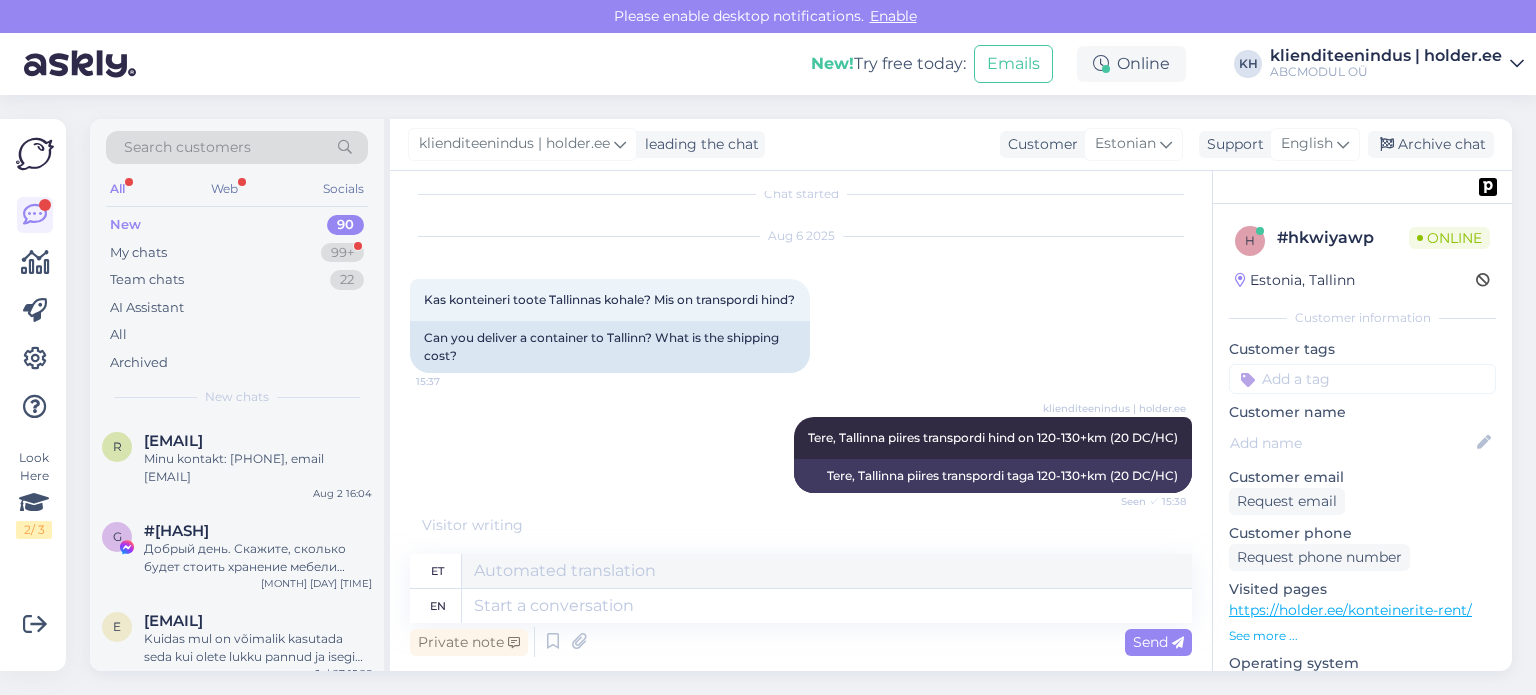 scroll, scrollTop: 152, scrollLeft: 0, axis: vertical 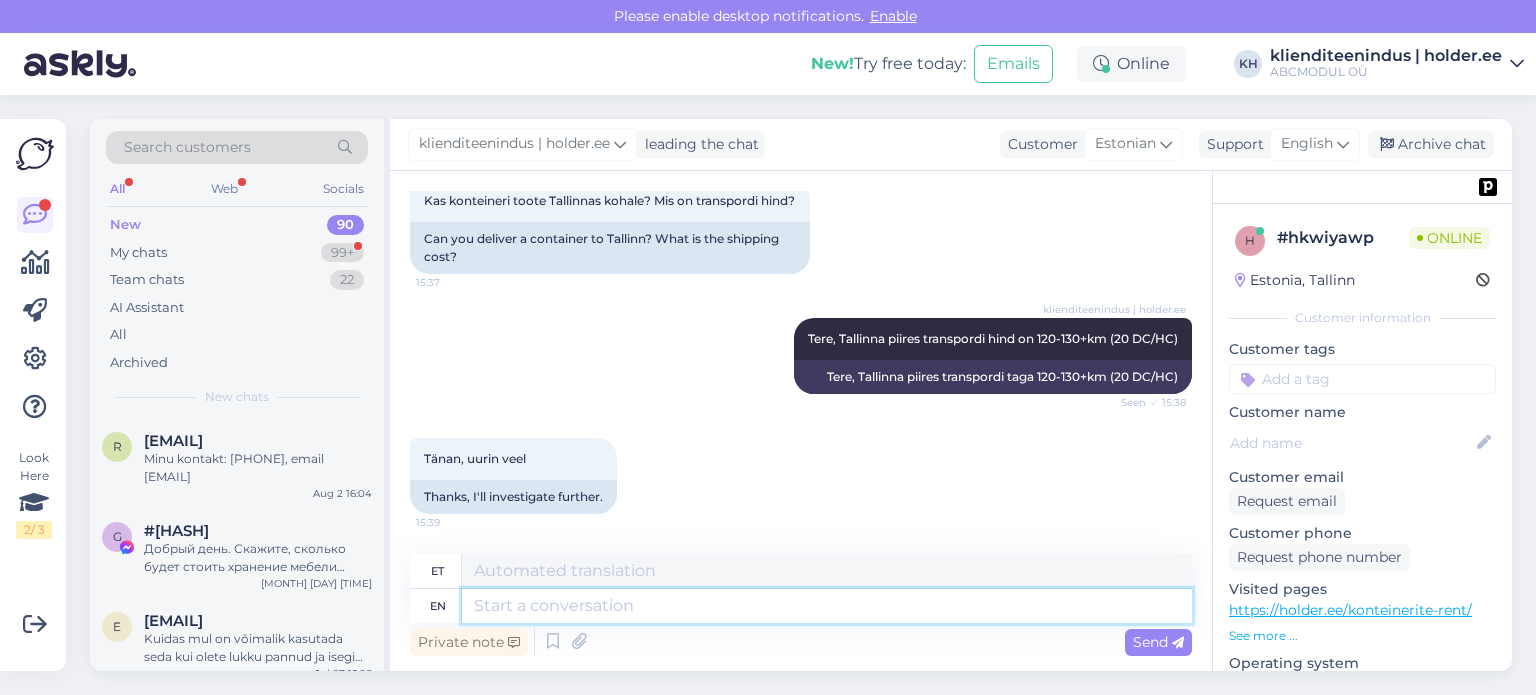 click at bounding box center [827, 606] 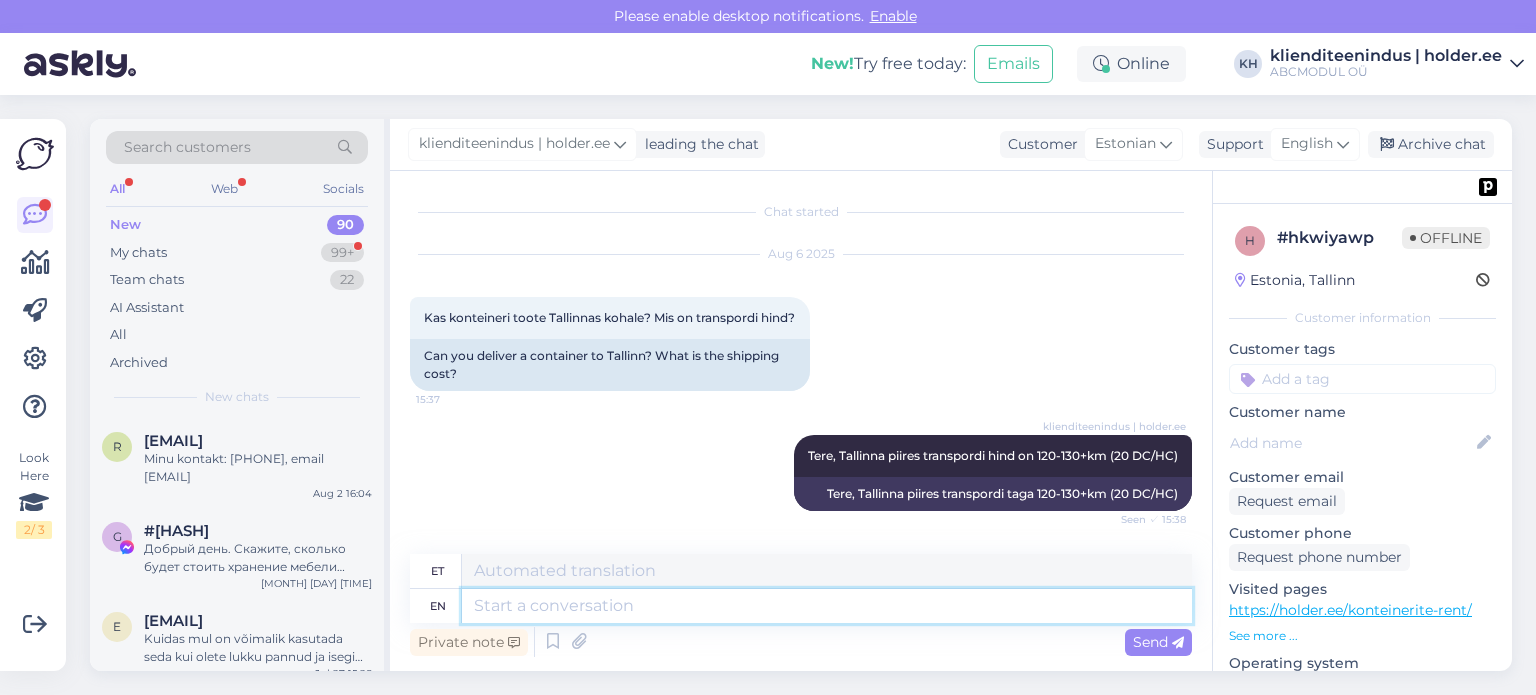 scroll, scrollTop: 152, scrollLeft: 0, axis: vertical 